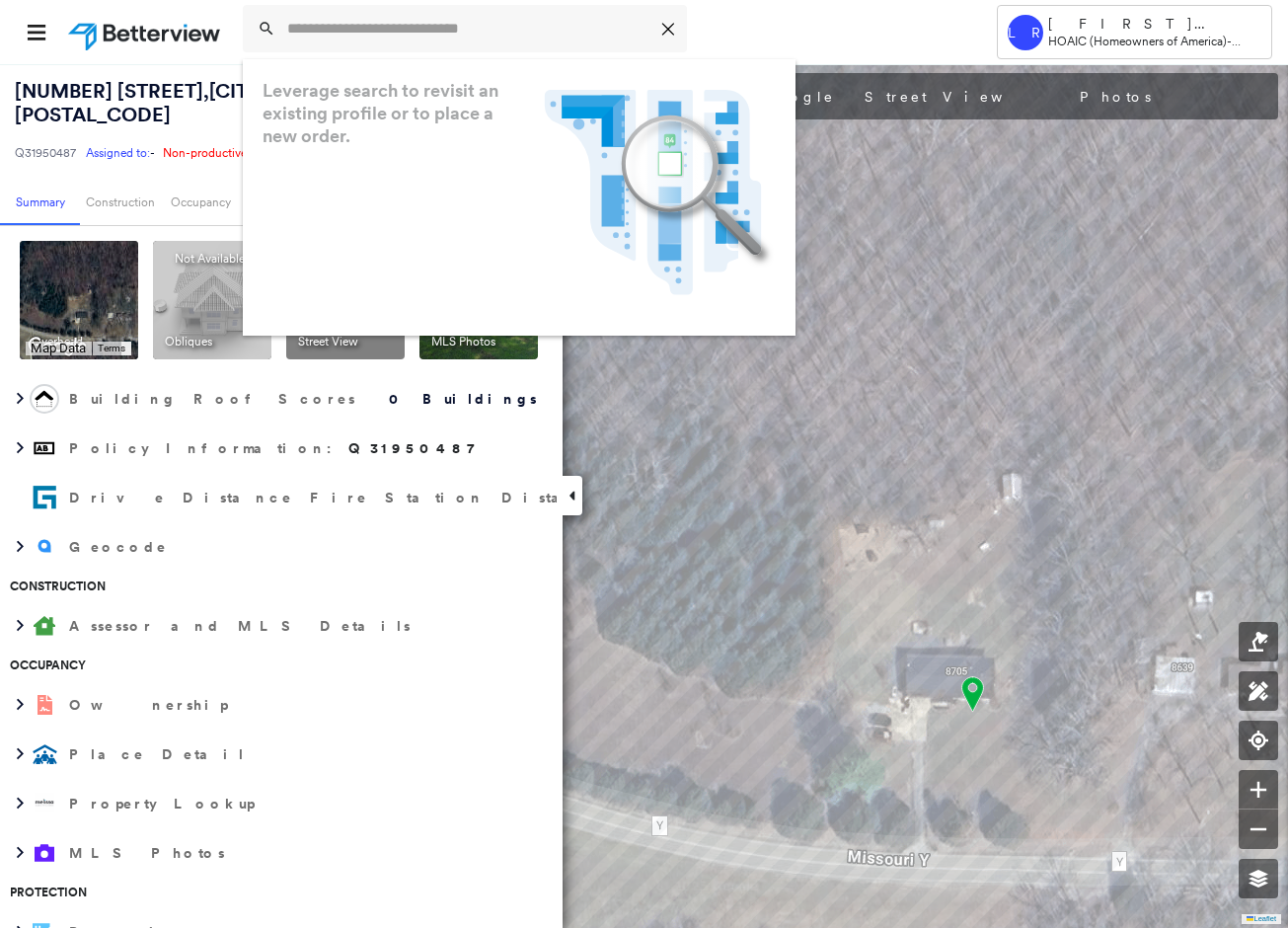 scroll, scrollTop: 0, scrollLeft: 0, axis: both 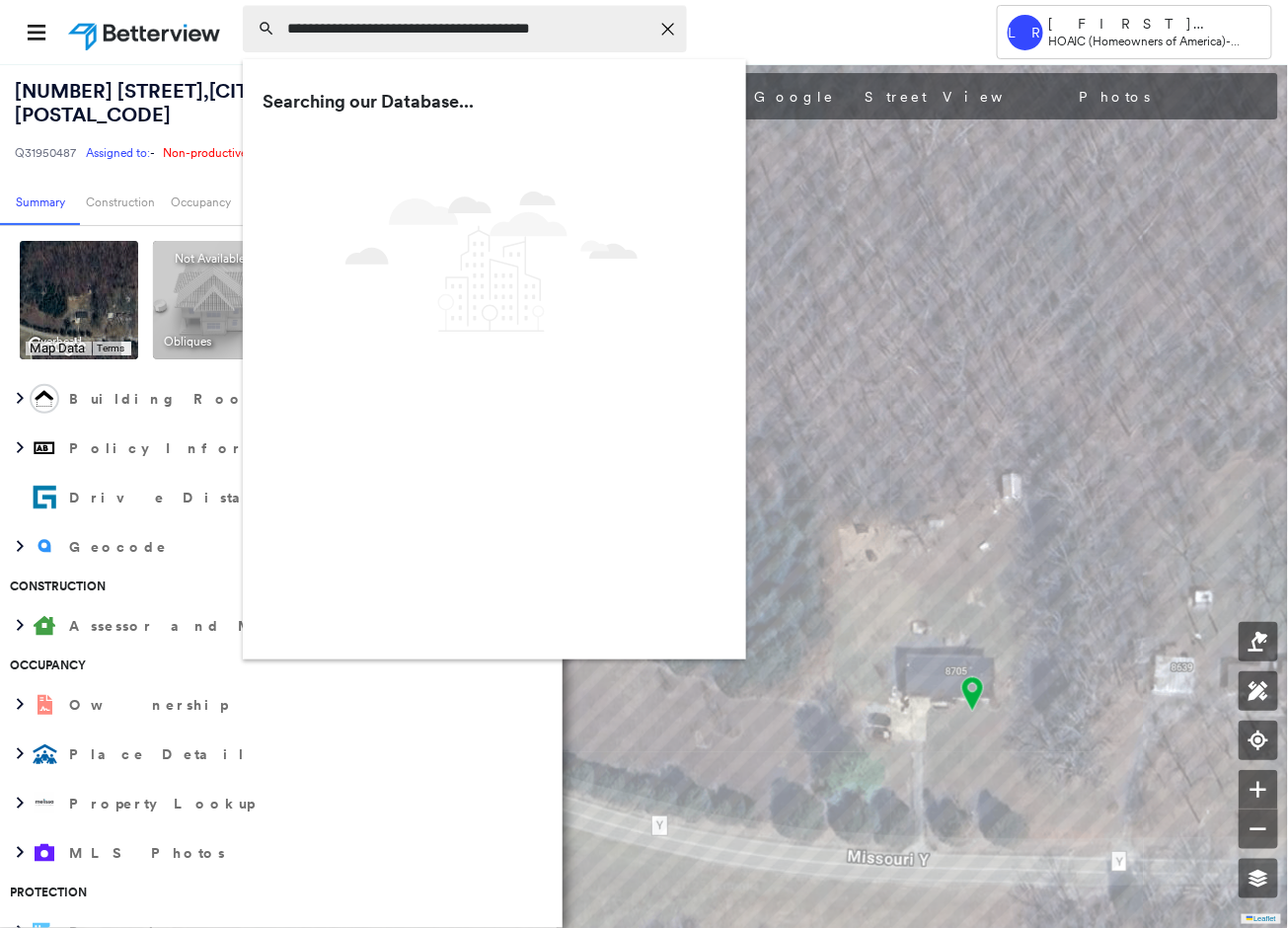 type on "**********" 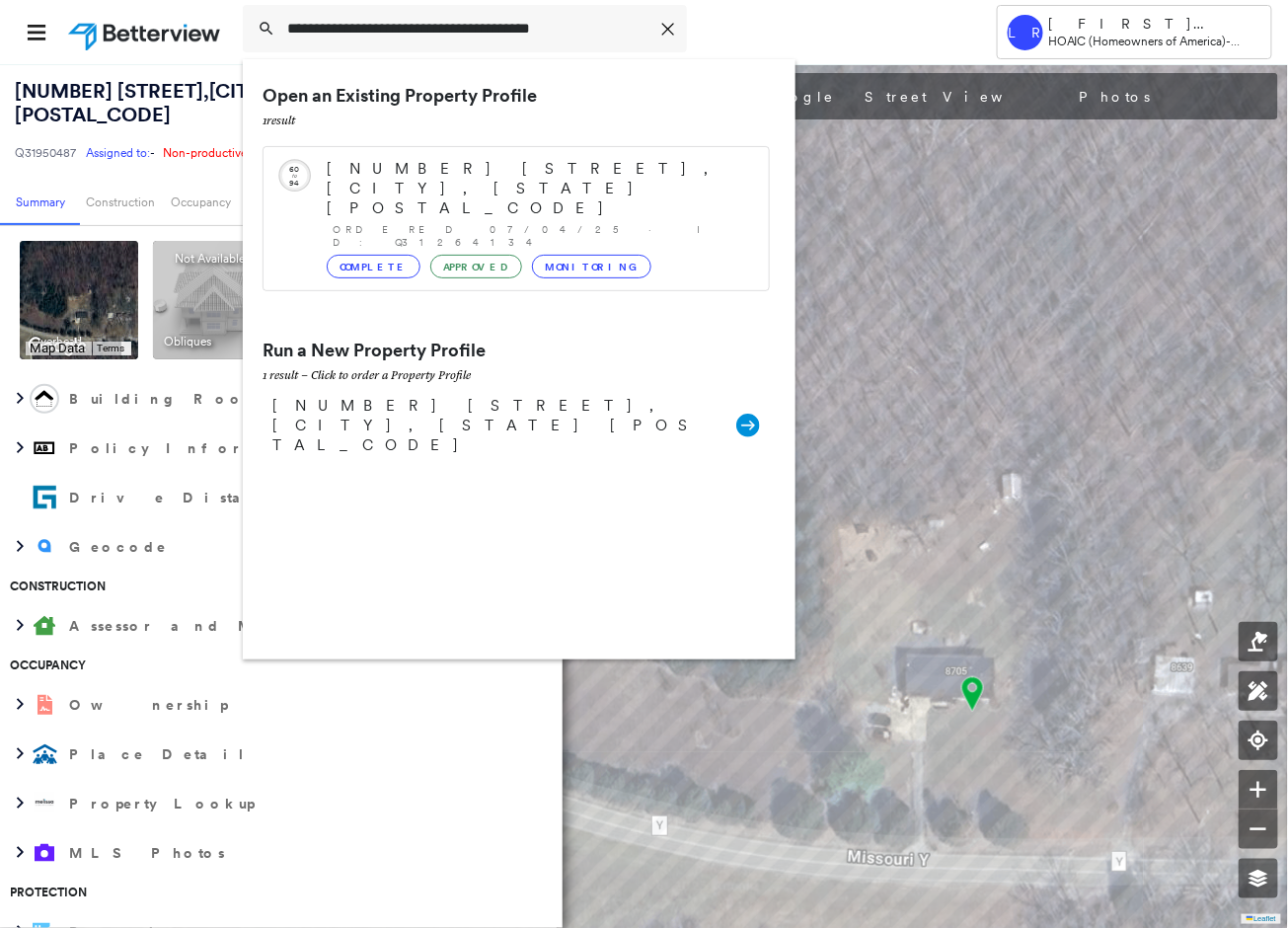 click on "1  result" at bounding box center [516, 119] 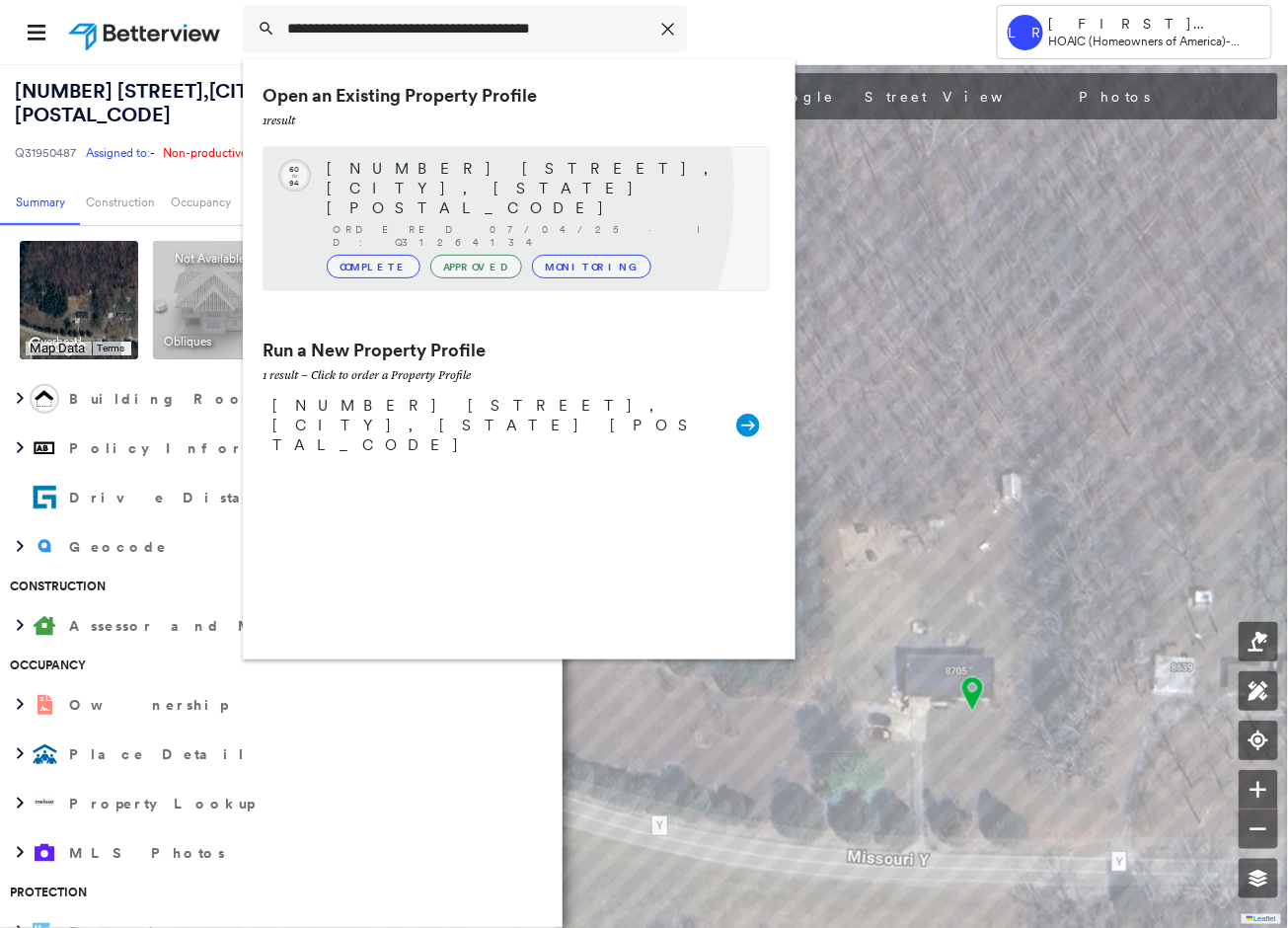 click on "Ordered 07/04/25 · ID: Q31264134" at bounding box center [541, 236] 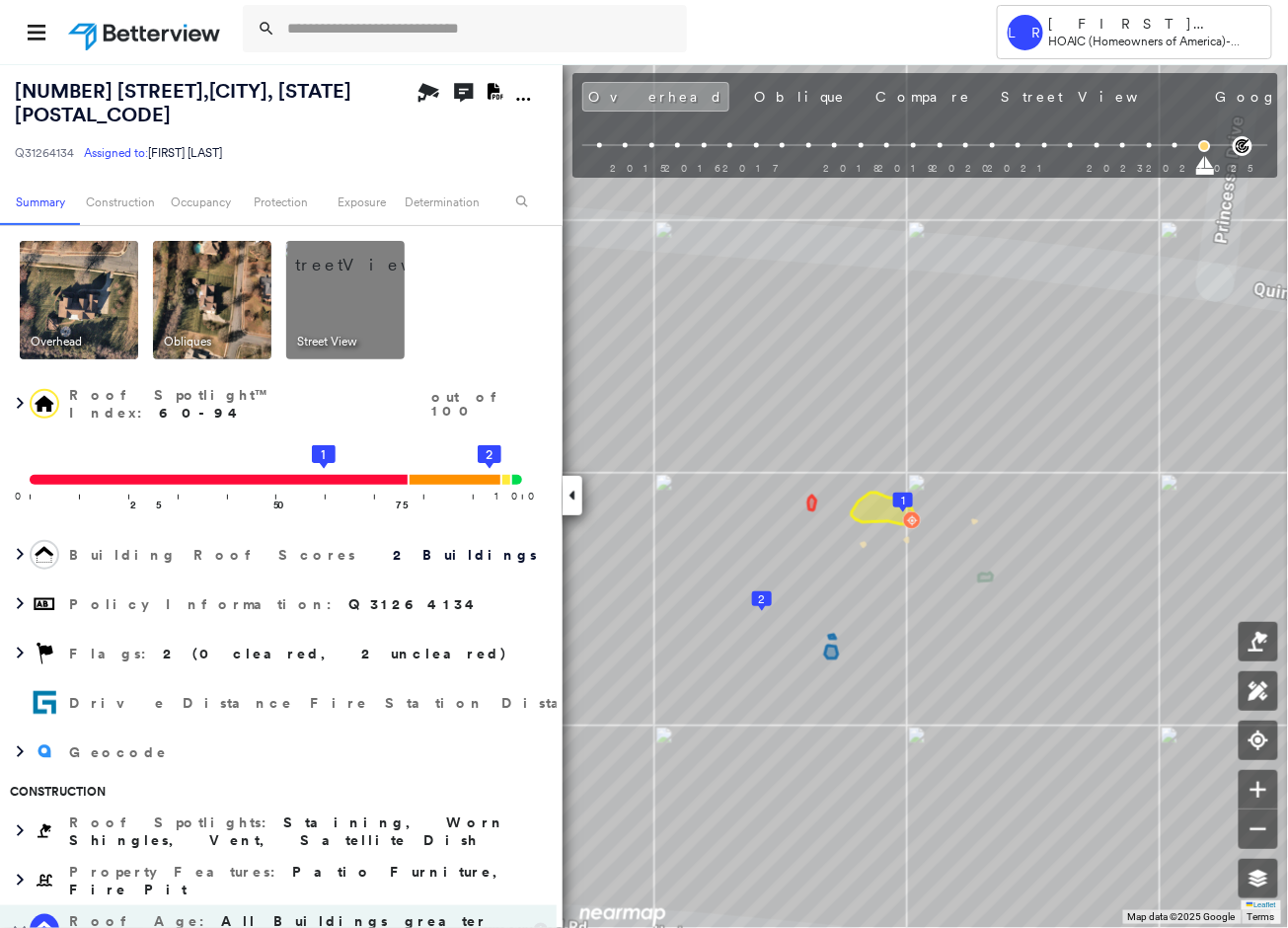 click on "Q31264134" at bounding box center [44, 152] 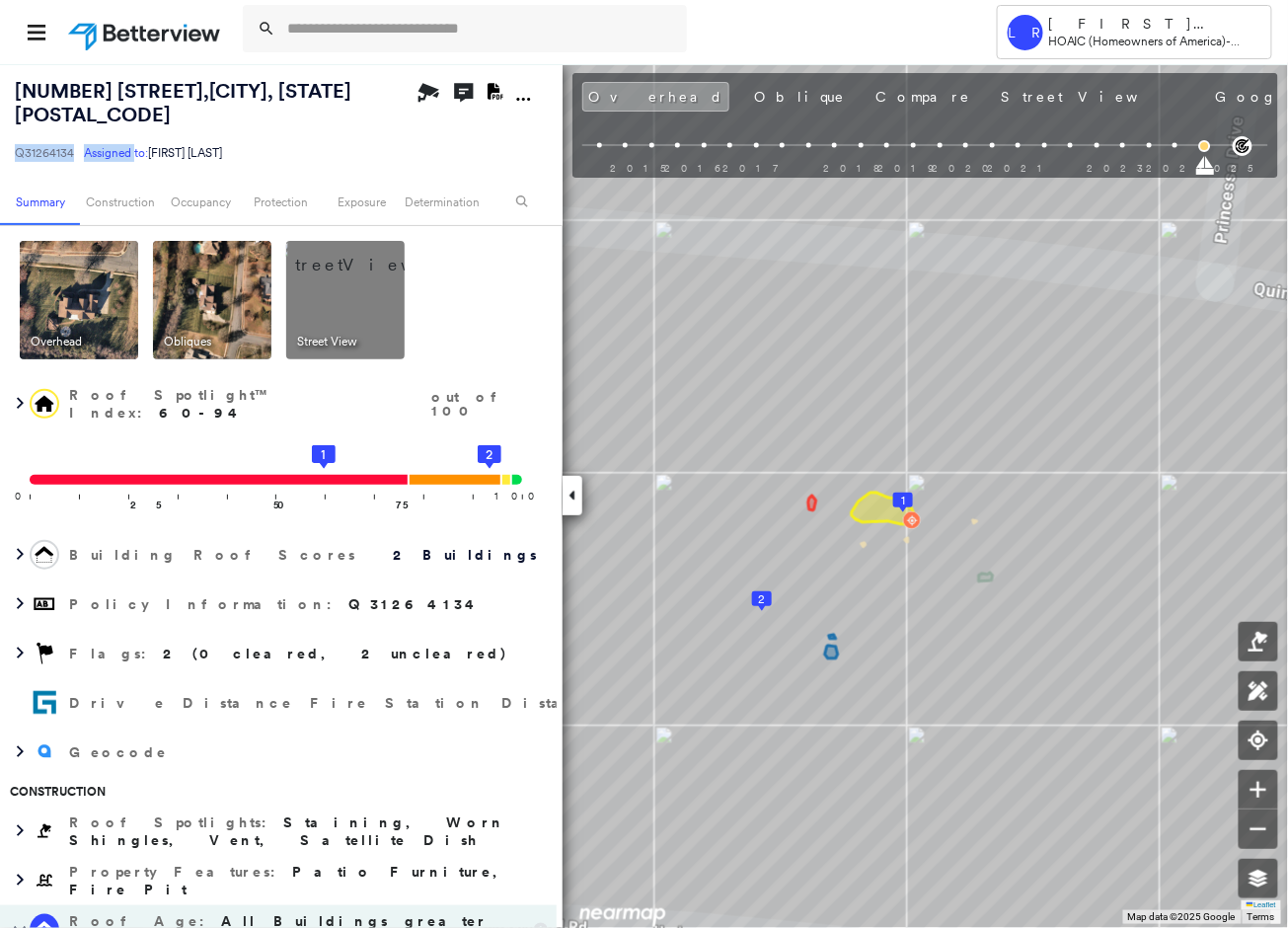 click on "Q31264134" at bounding box center [44, 152] 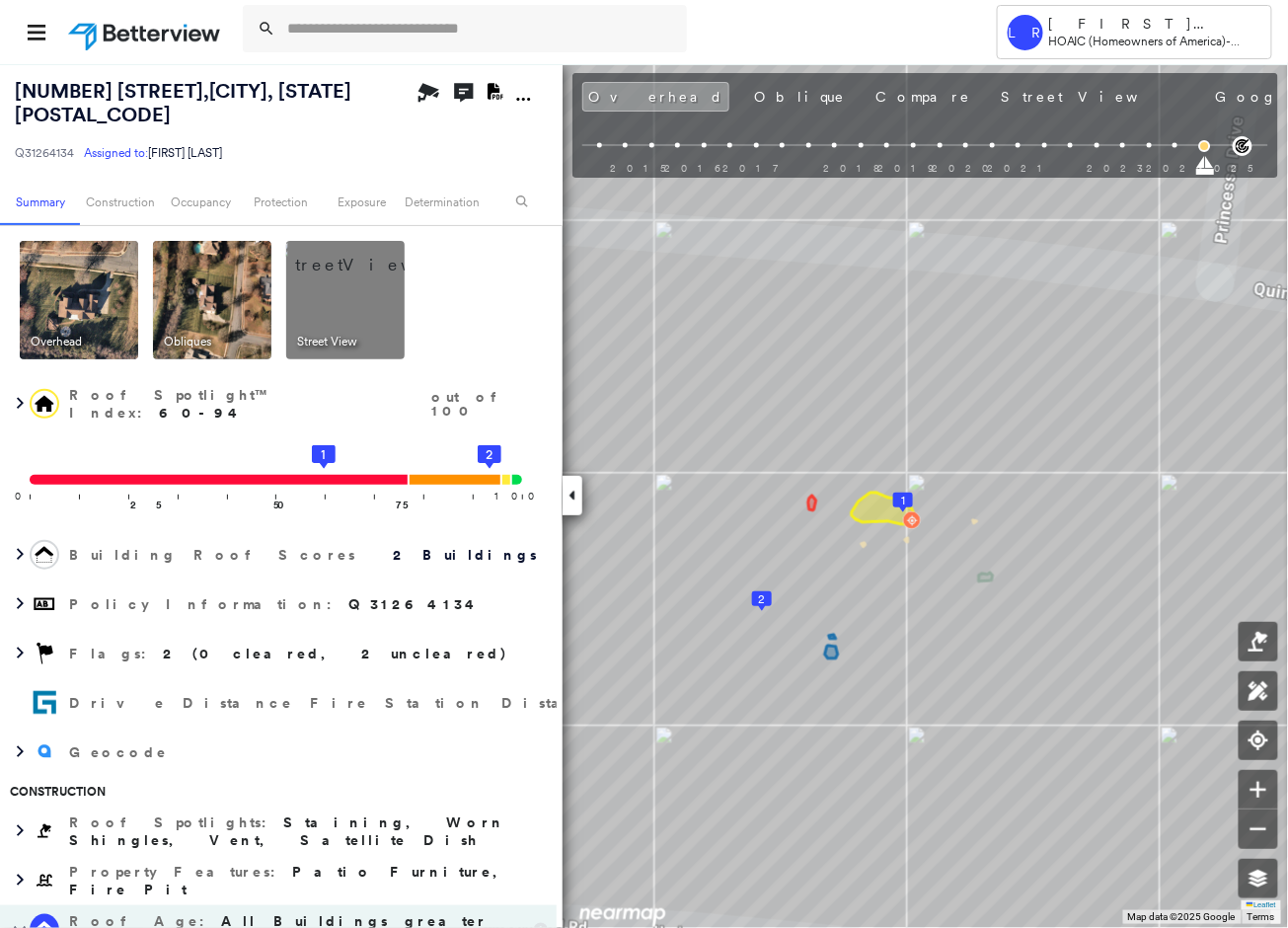 click on "Q31264134" at bounding box center (44, 152) 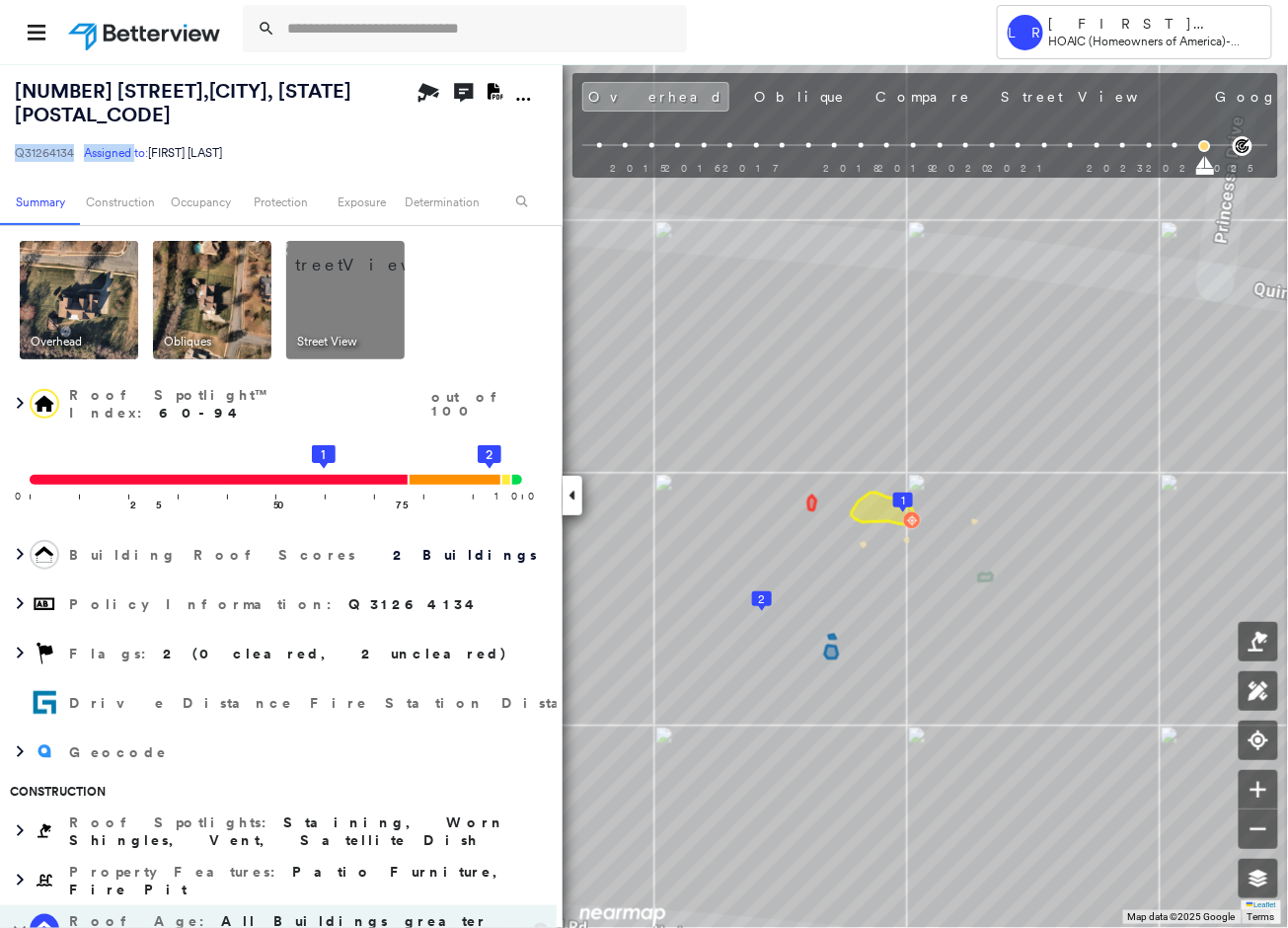 click on "Q31264134" at bounding box center (44, 152) 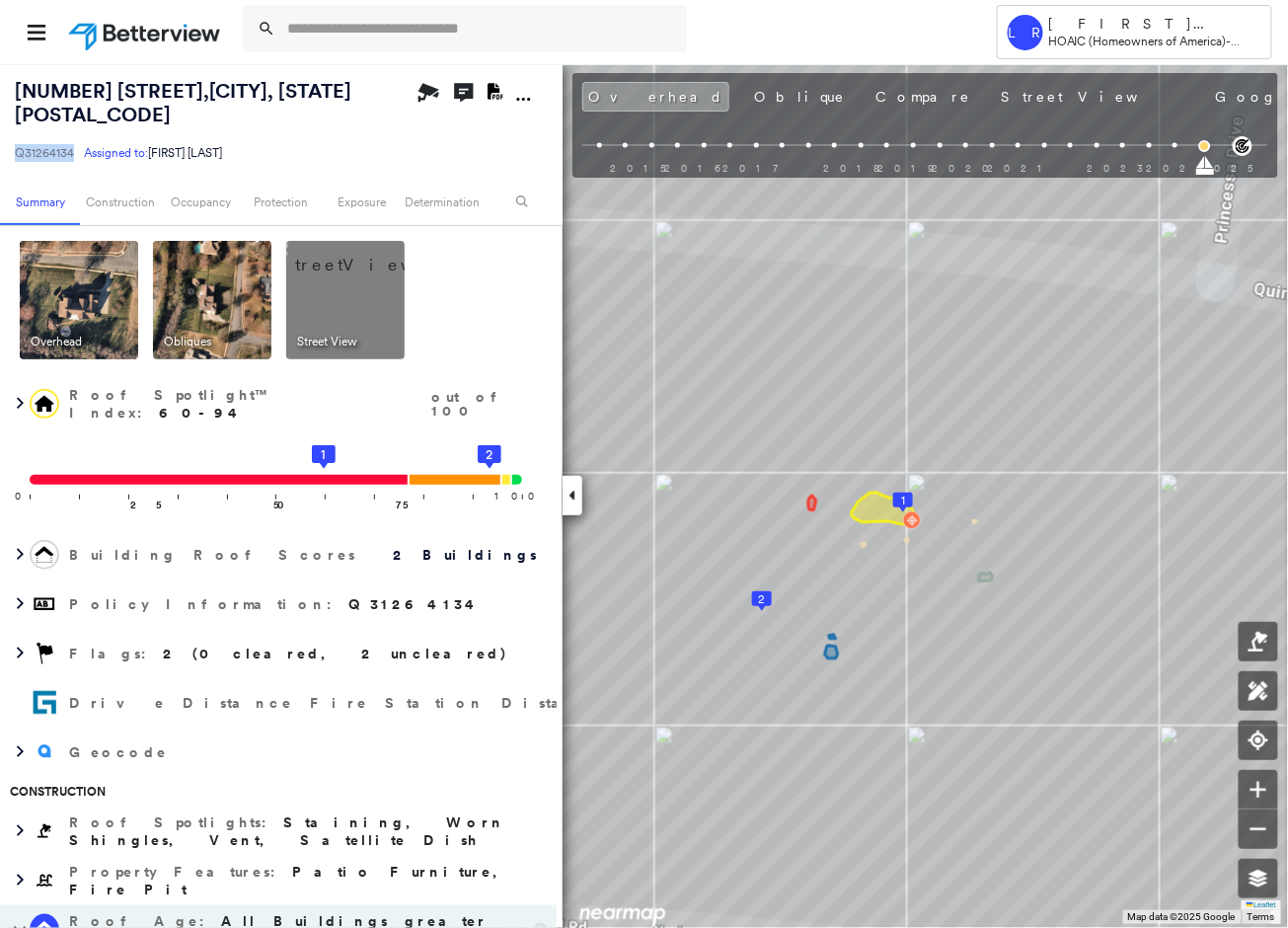 drag, startPoint x: 10, startPoint y: 152, endPoint x: 73, endPoint y: 155, distance: 63.071388 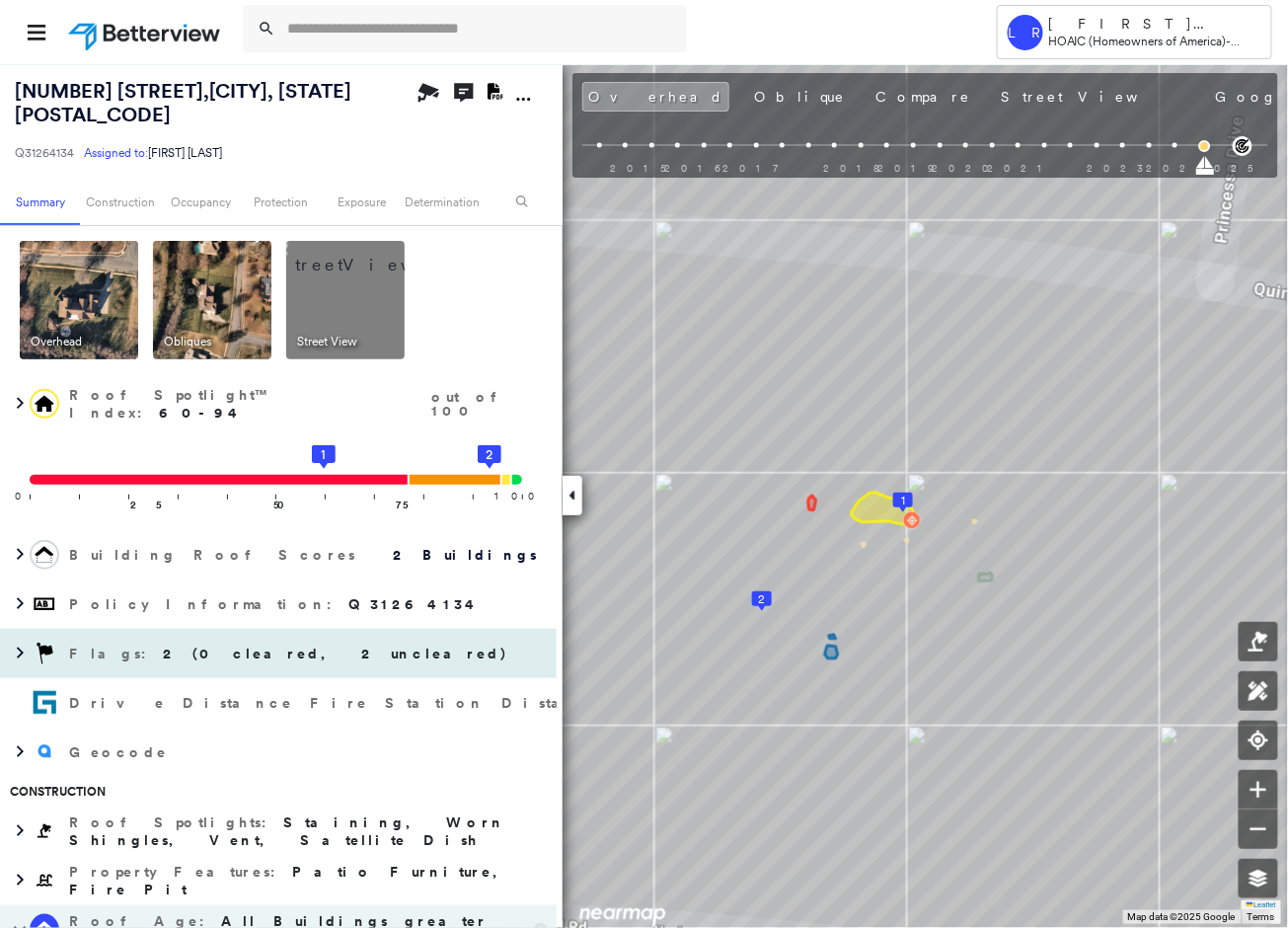 click on "2 (0 cleared, 2 uncleared)" at bounding box center (336, 654) 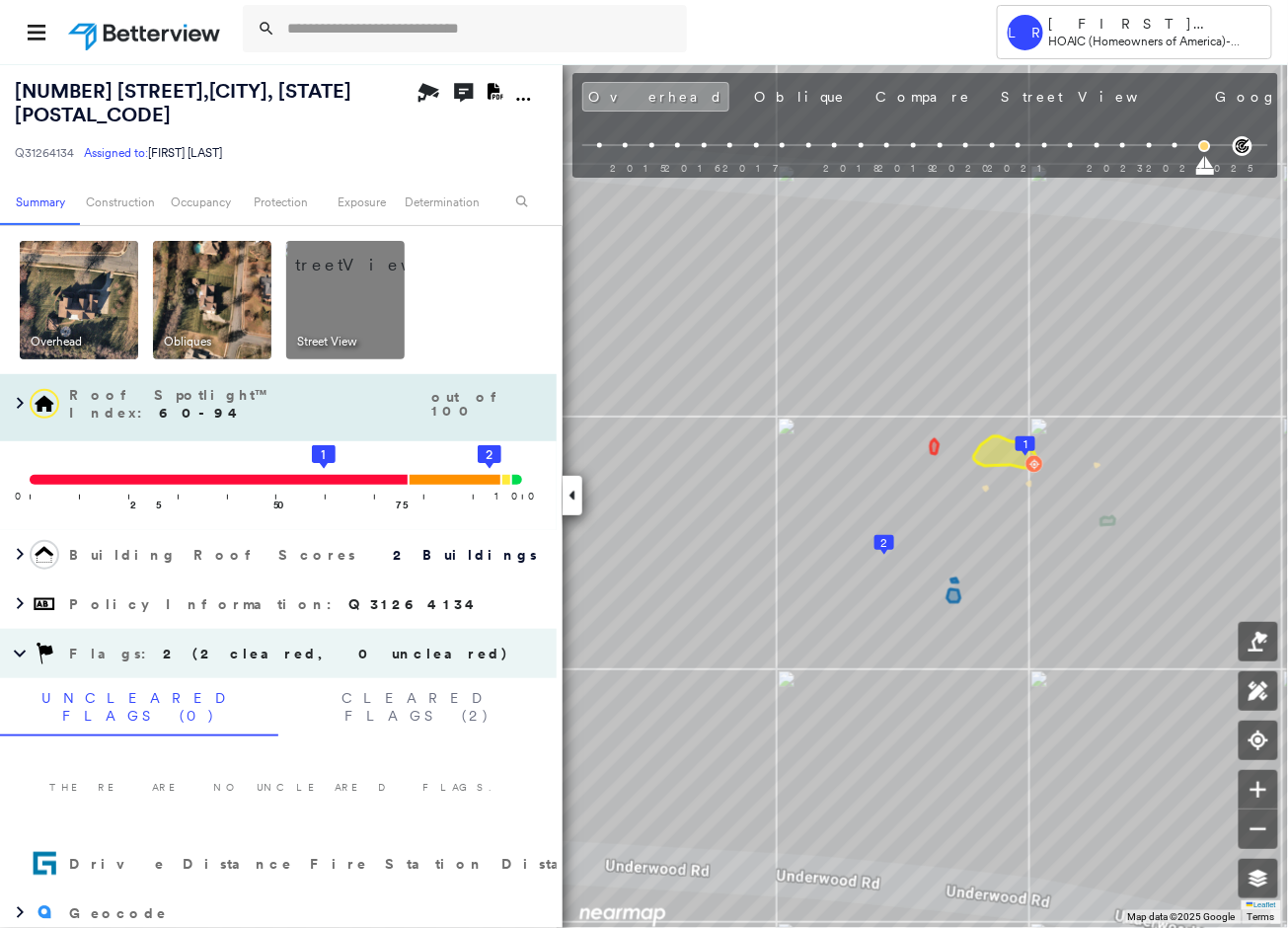 click on "Roof Spotlight™ Index : 60-94" at bounding box center (248, 404) 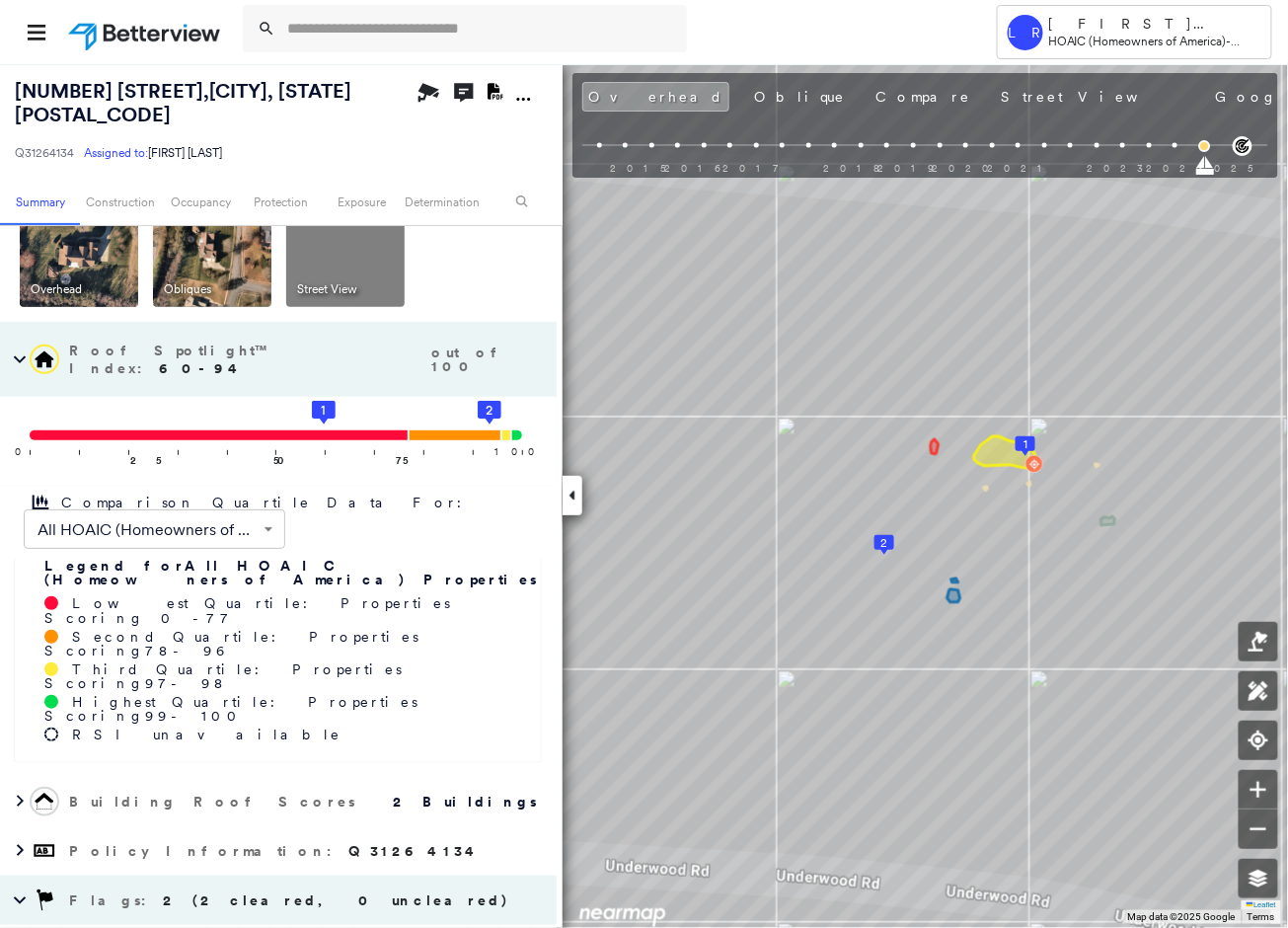 scroll, scrollTop: 0, scrollLeft: 0, axis: both 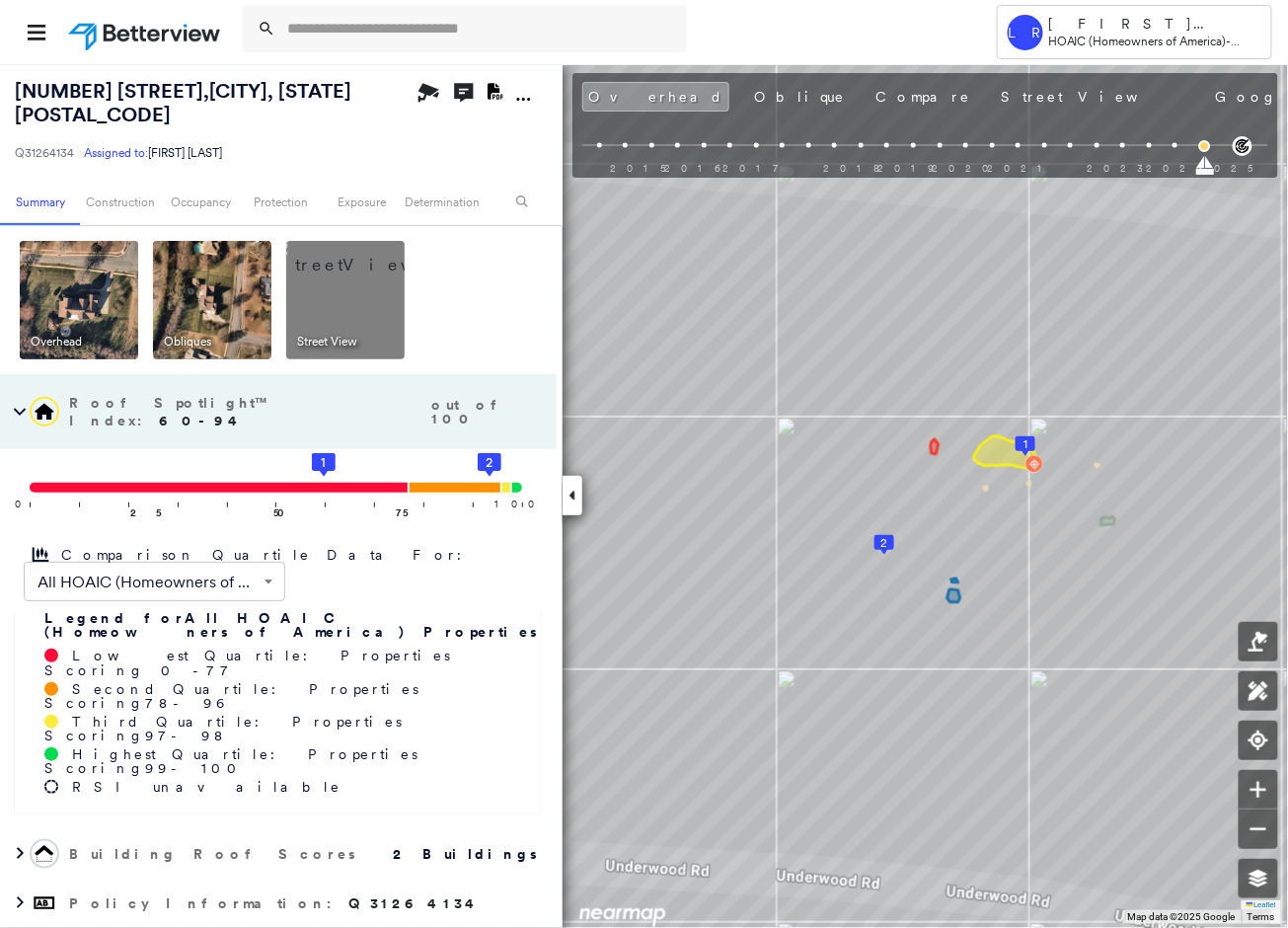 click on "Roof Spotlight™ Index : 60-94" at bounding box center (248, 412) 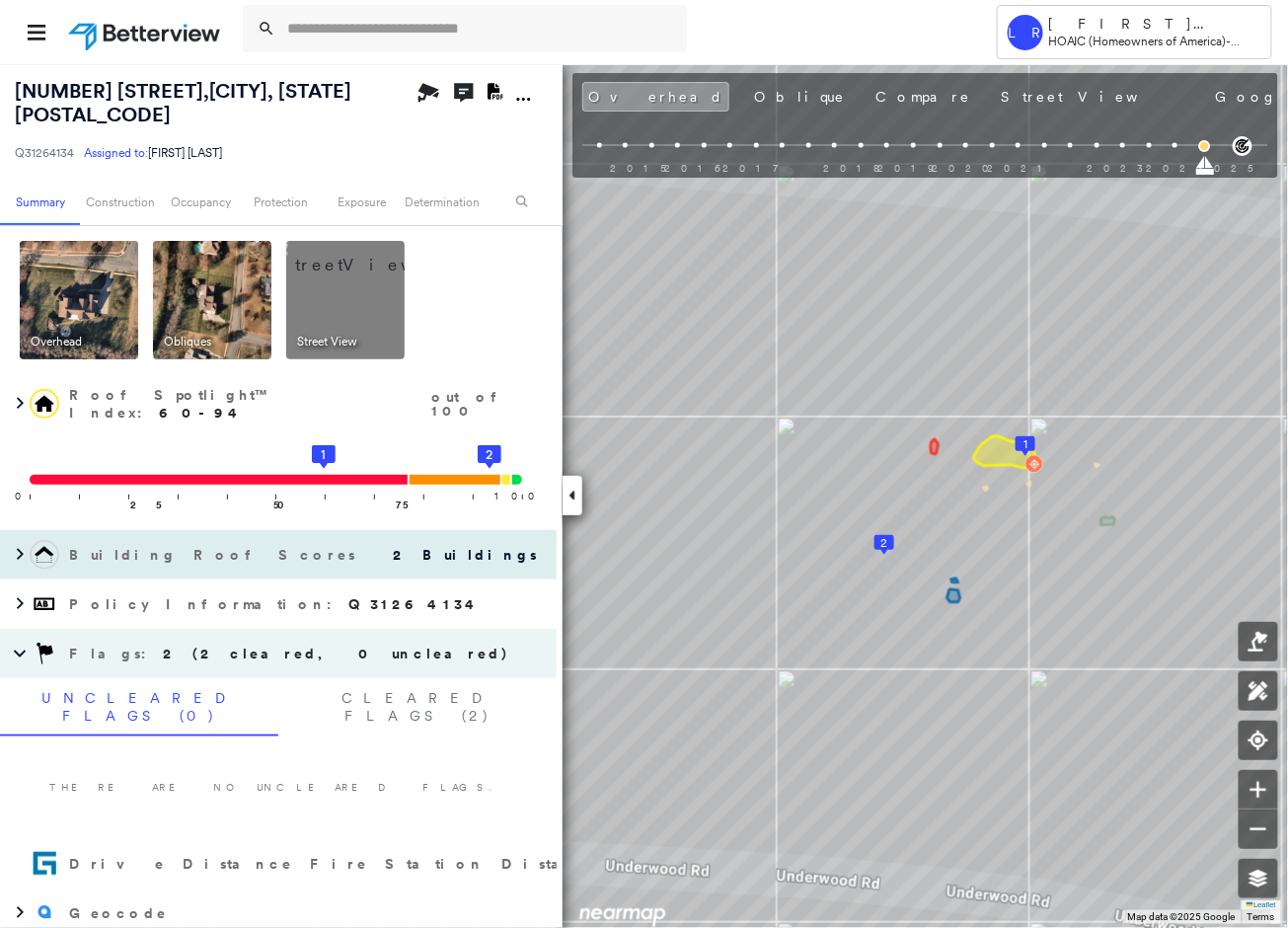 click on "Building Roof Scores" at bounding box center [214, 555] 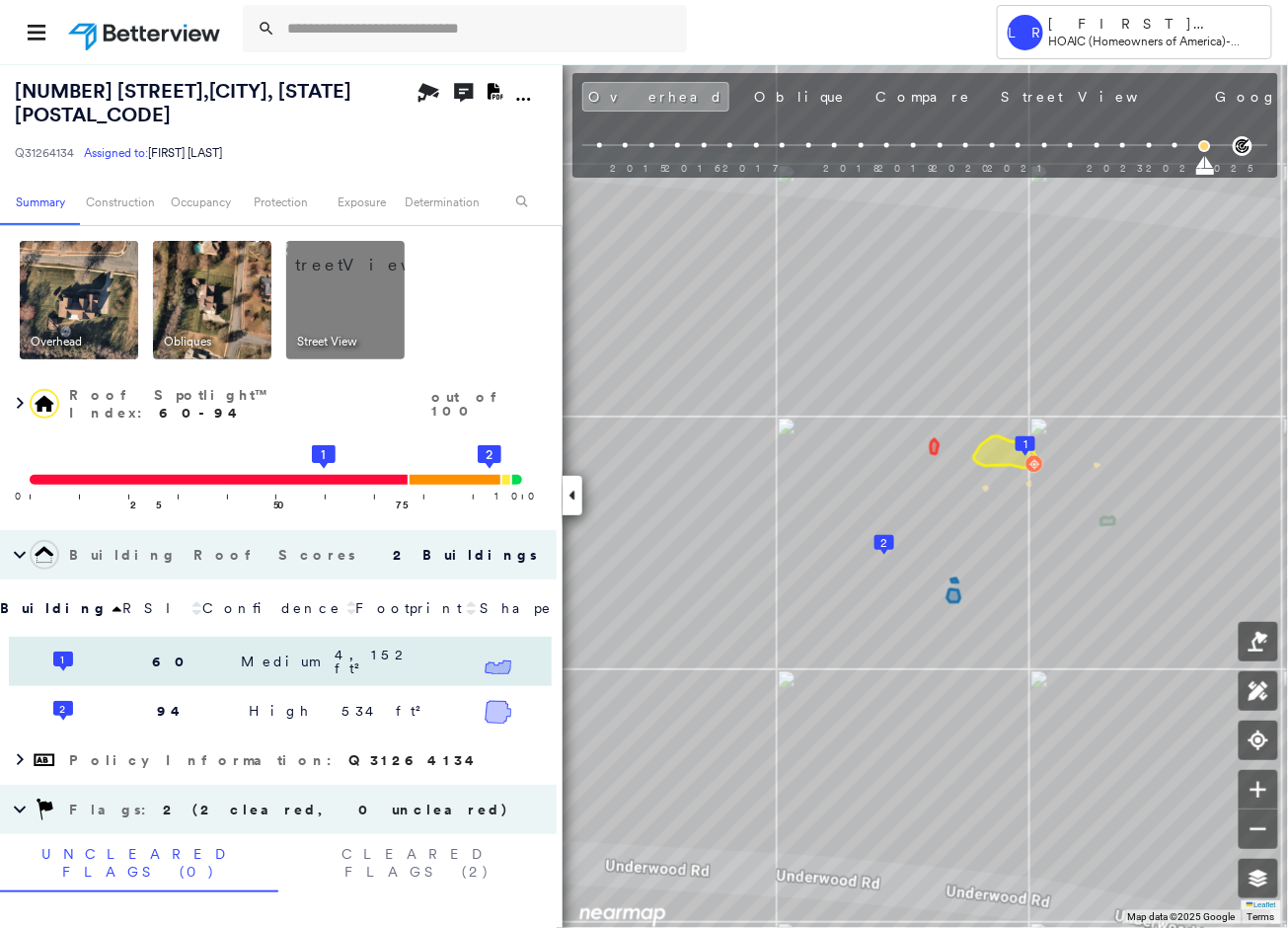 click on "1 60 Medium 4,152 ft²" at bounding box center (280, 661) 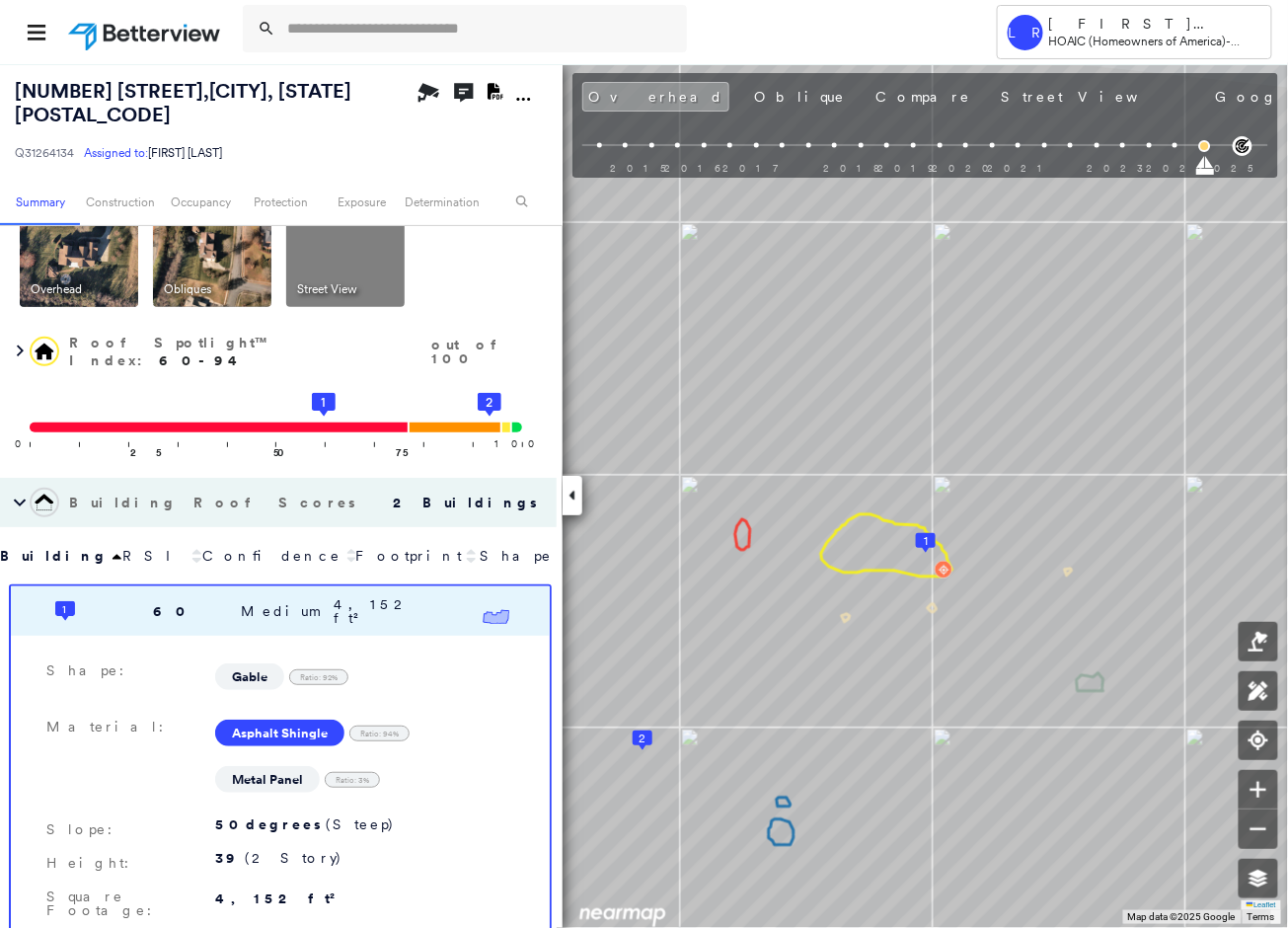 scroll, scrollTop: 0, scrollLeft: 0, axis: both 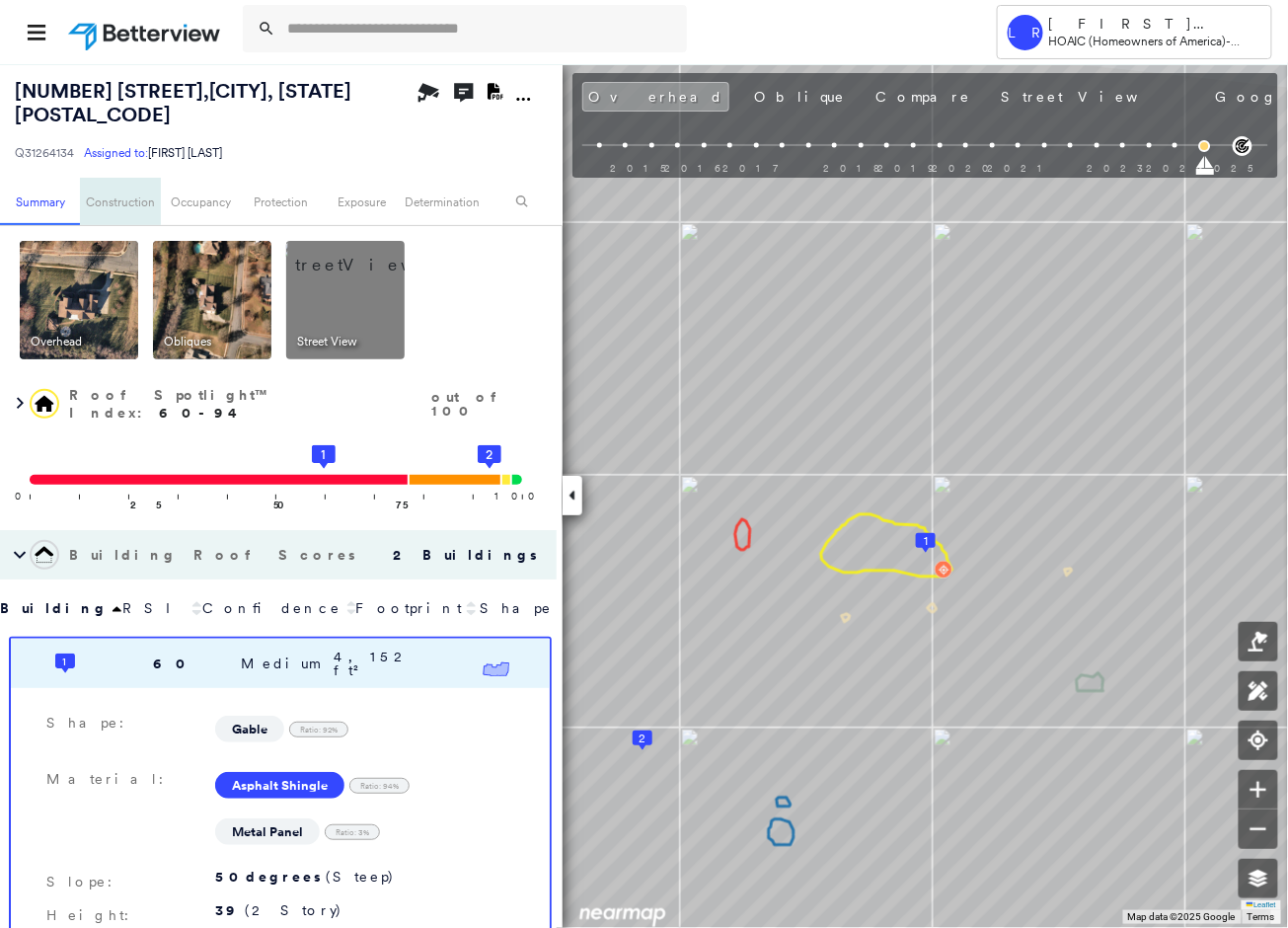 click on "Construction" at bounding box center (119, 201) 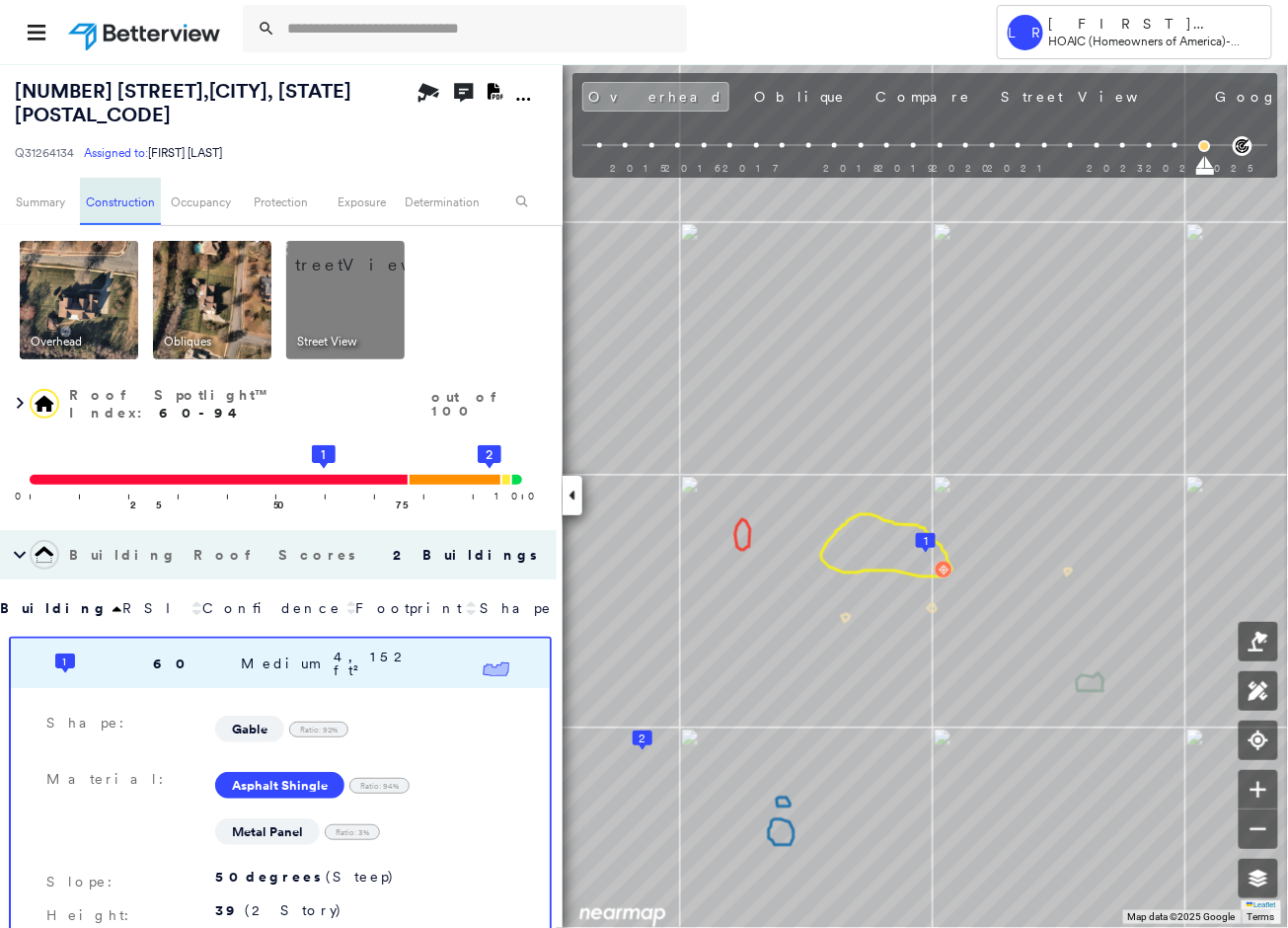 scroll, scrollTop: 1241, scrollLeft: 0, axis: vertical 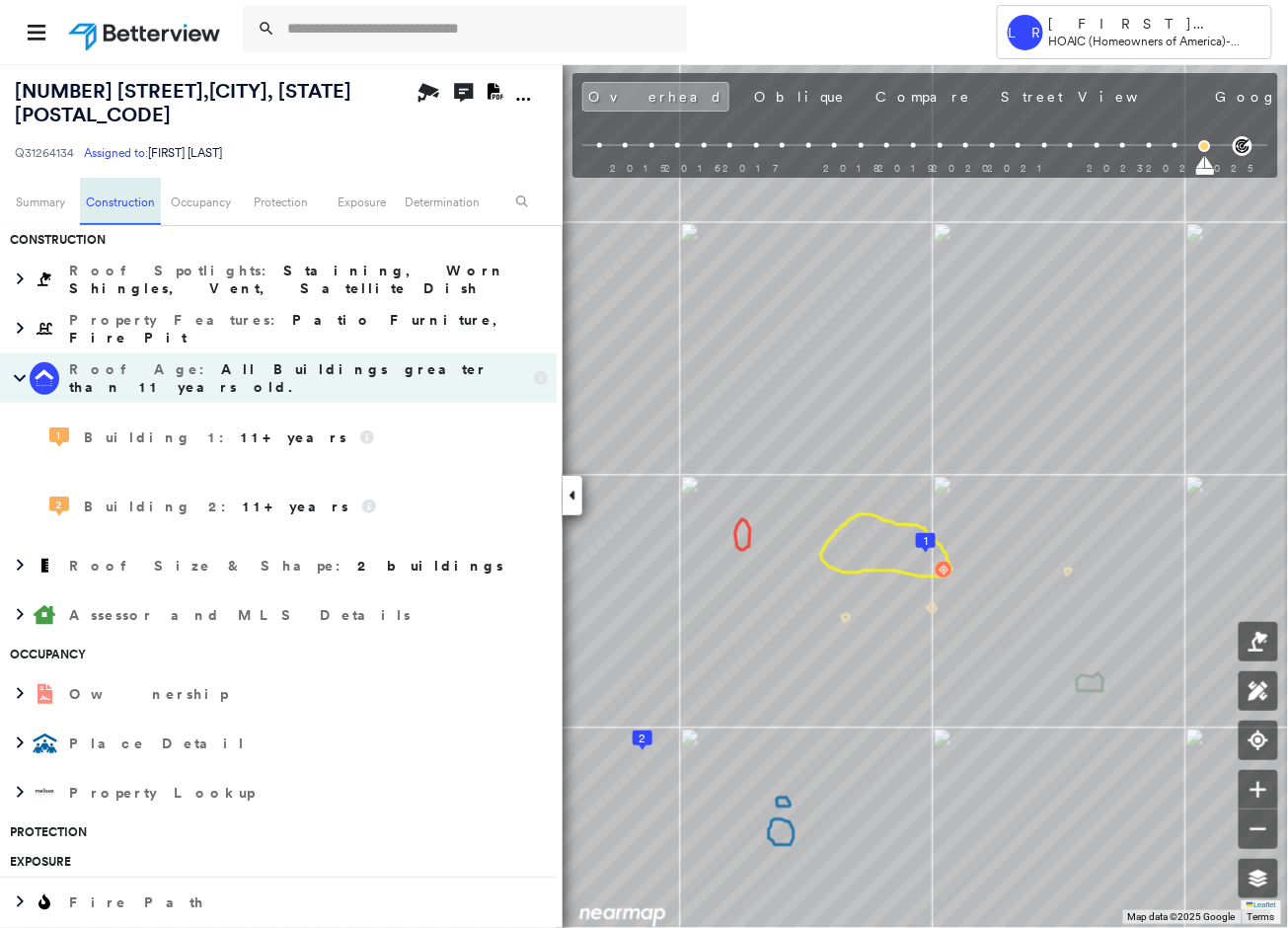 click on "Construction" at bounding box center [119, 201] 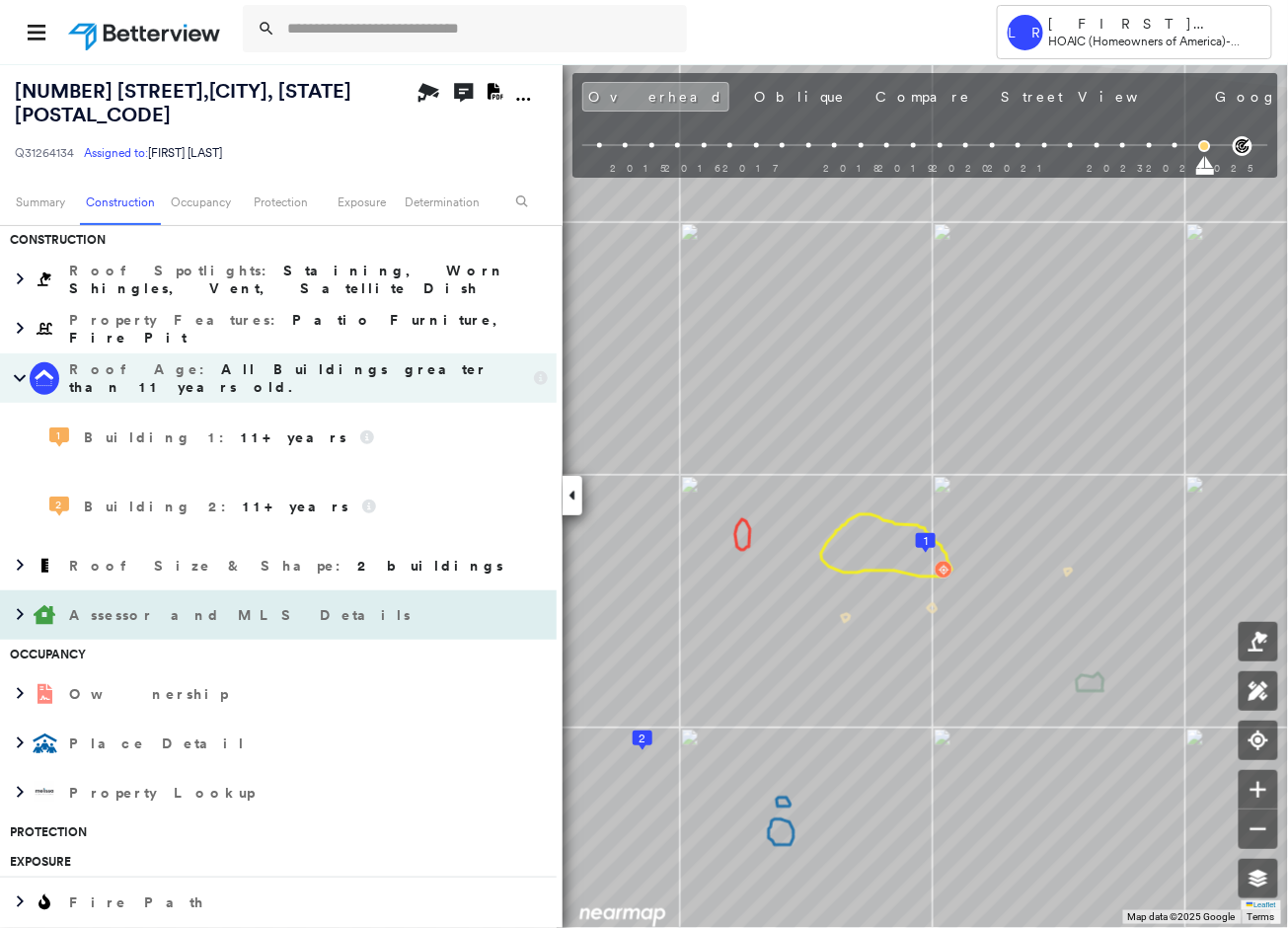 click on "Assessor and MLS Details" at bounding box center [239, 615] 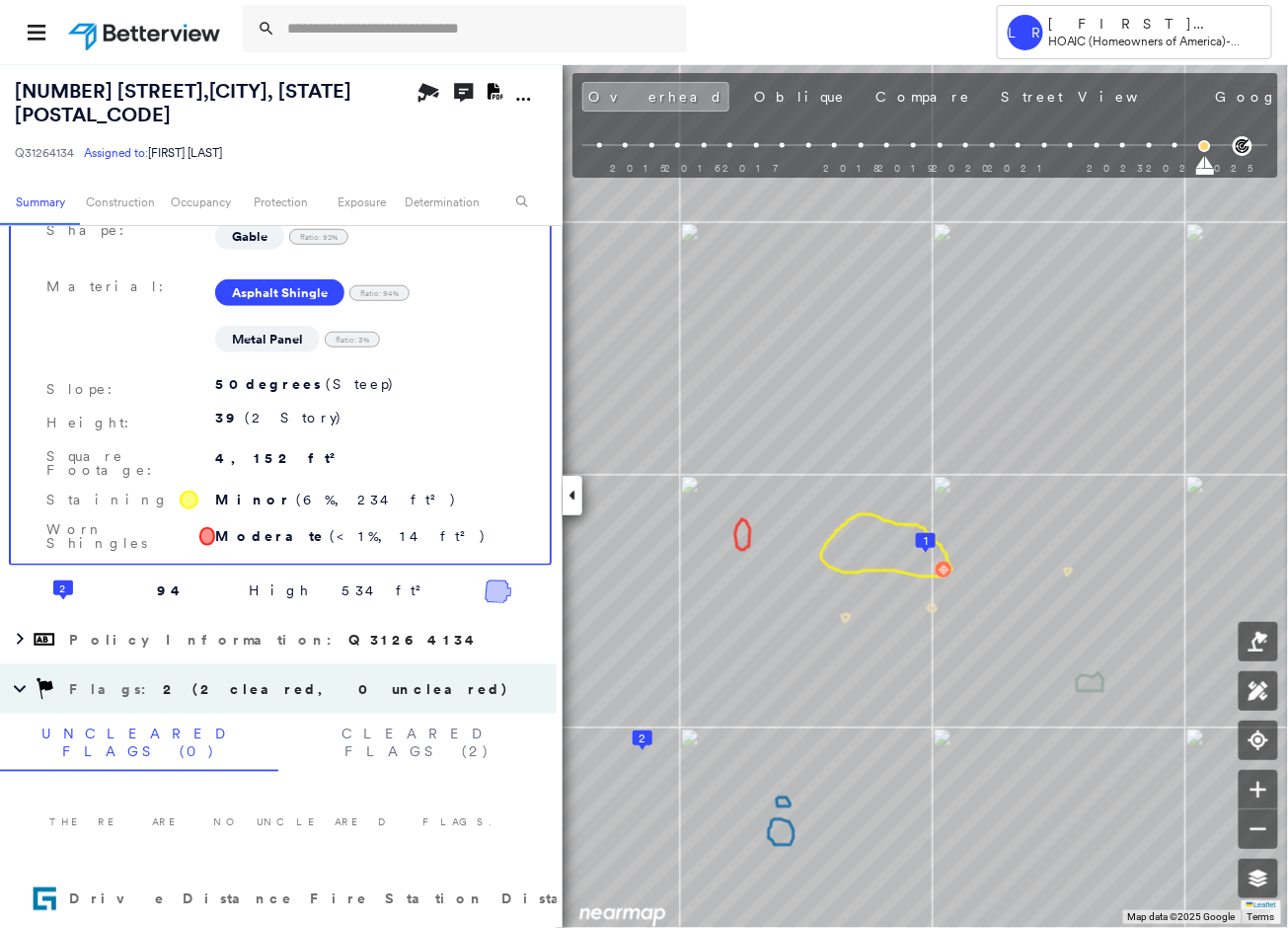 scroll, scrollTop: 497, scrollLeft: 0, axis: vertical 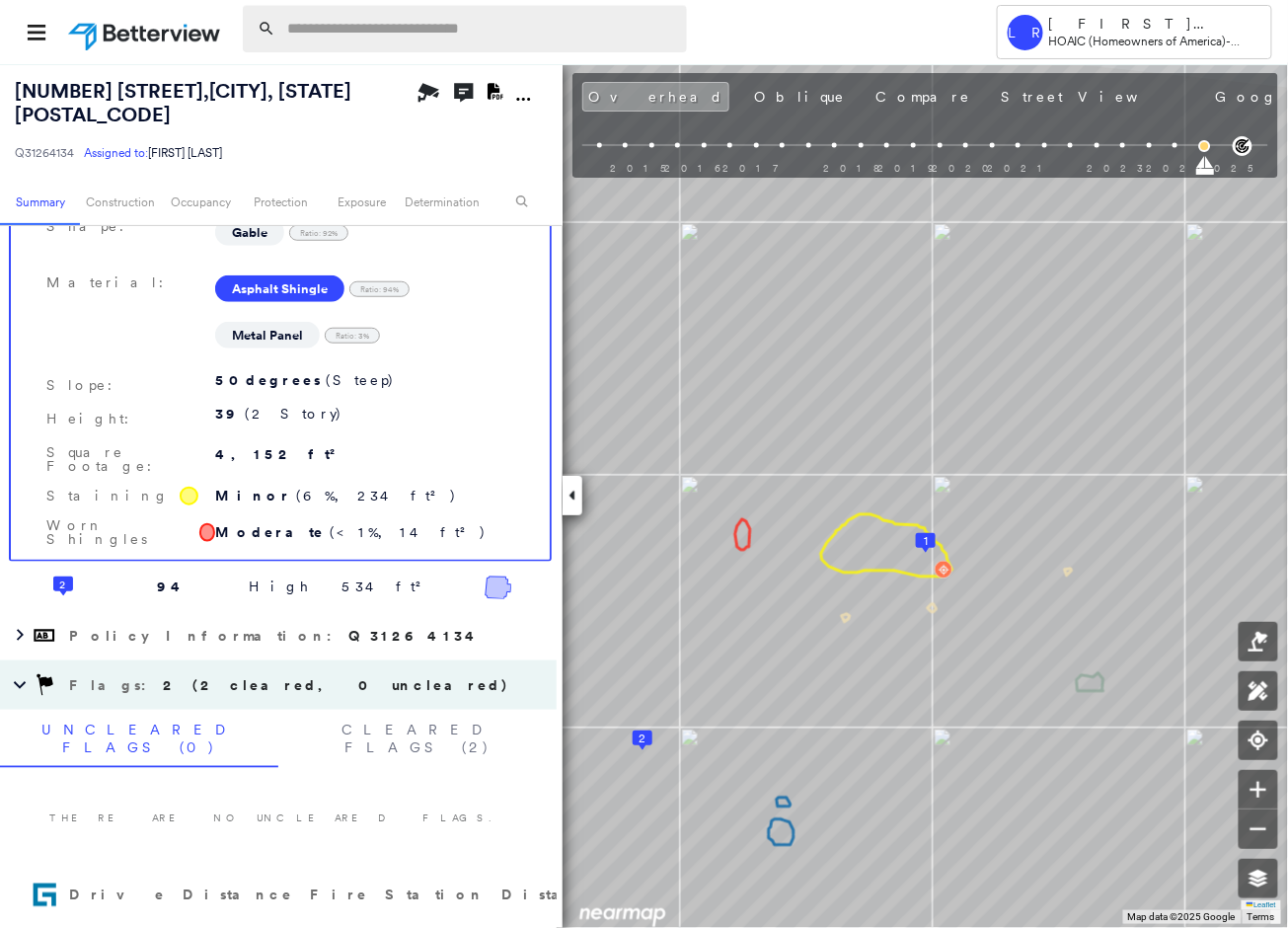 click at bounding box center [481, 29] 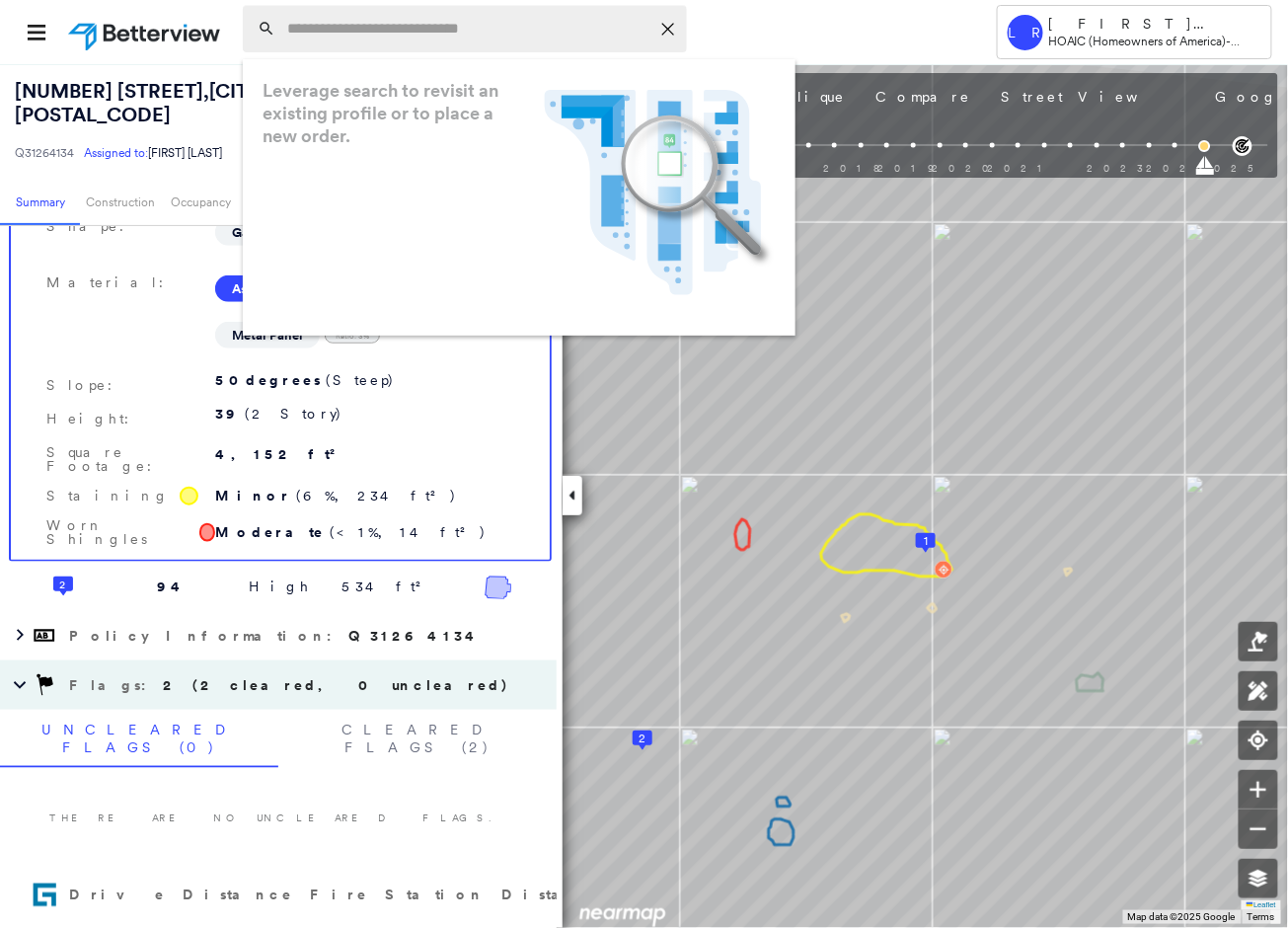paste on "**********" 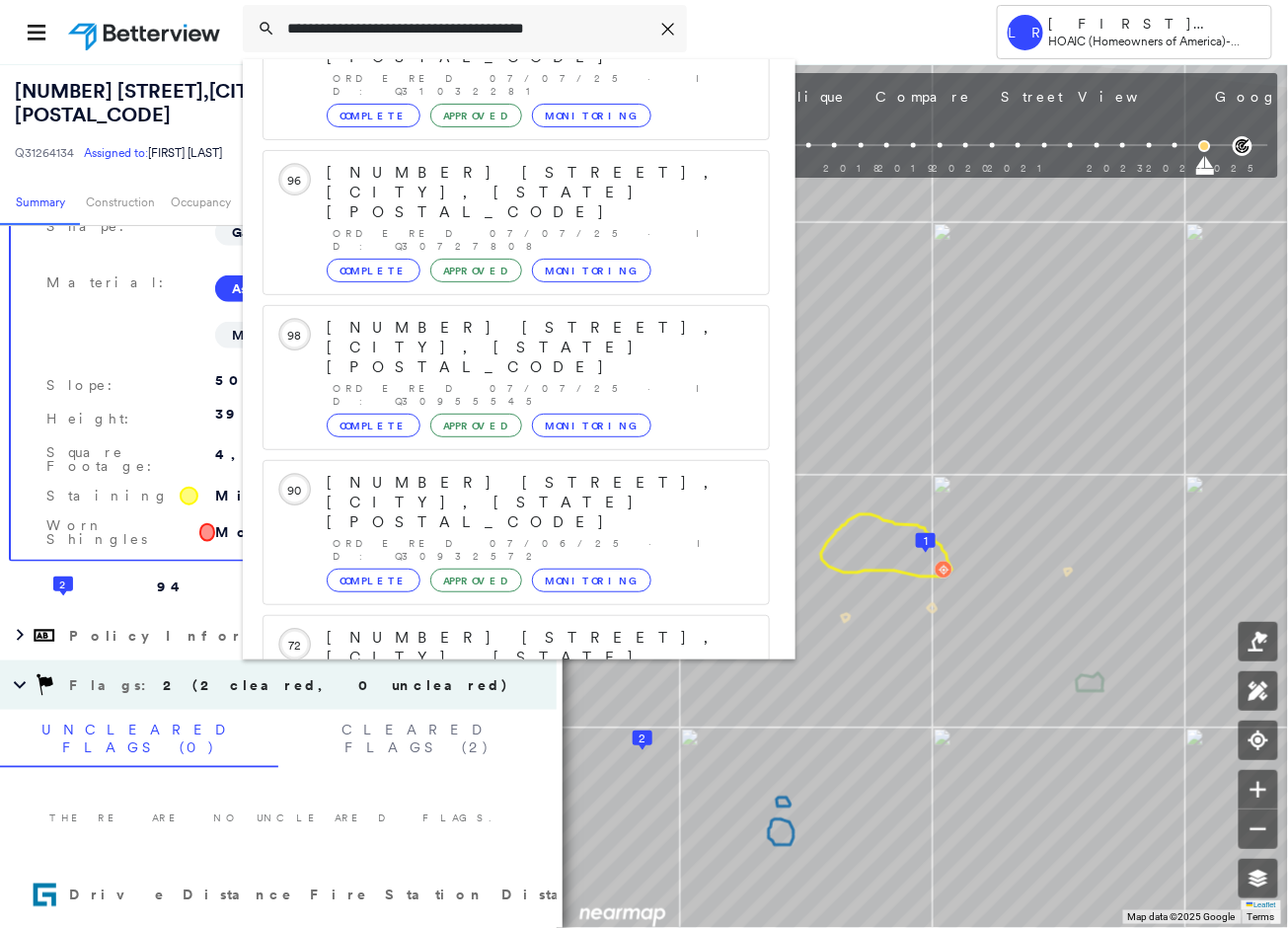 scroll, scrollTop: 209, scrollLeft: 0, axis: vertical 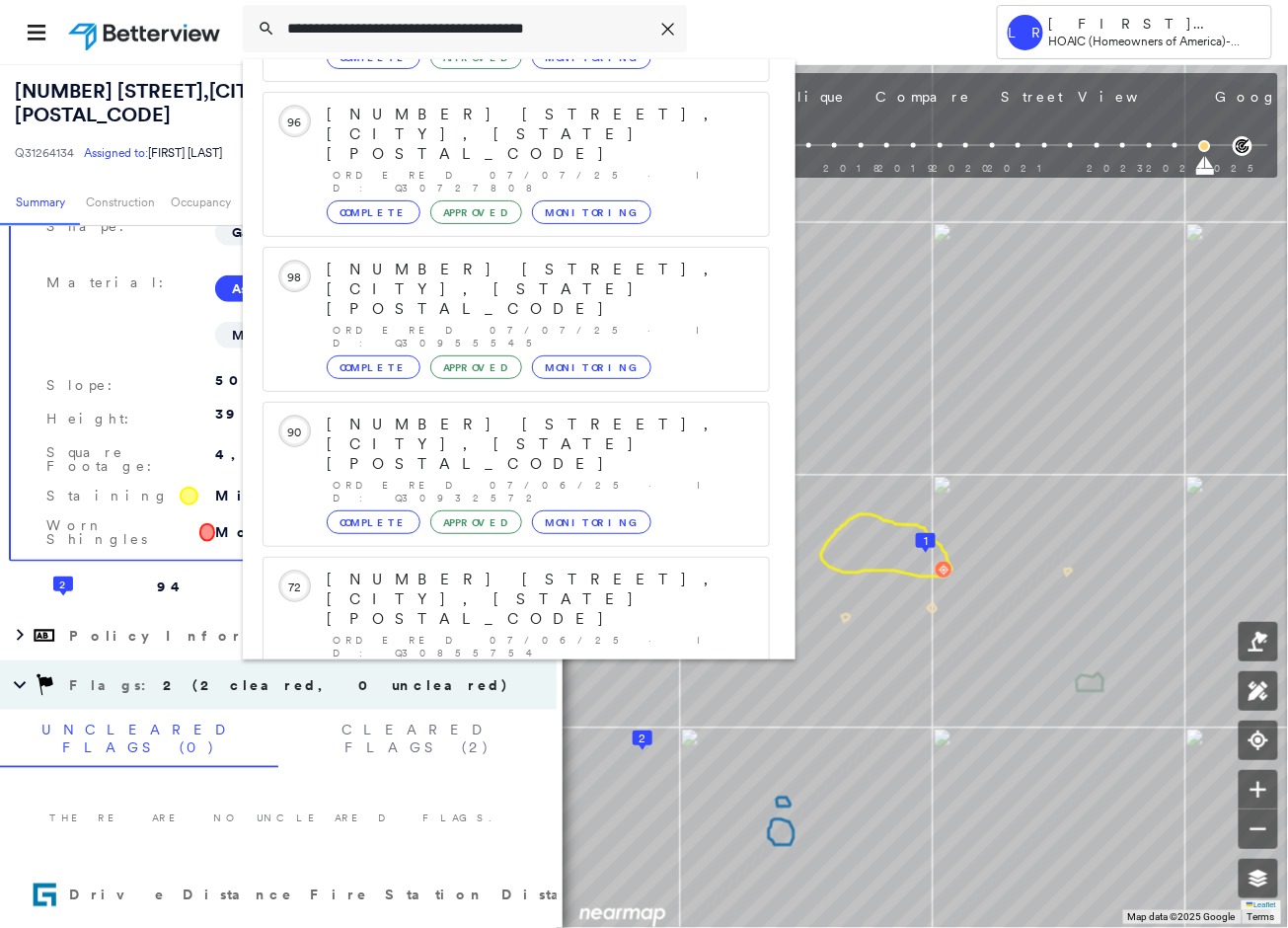 type on "**********" 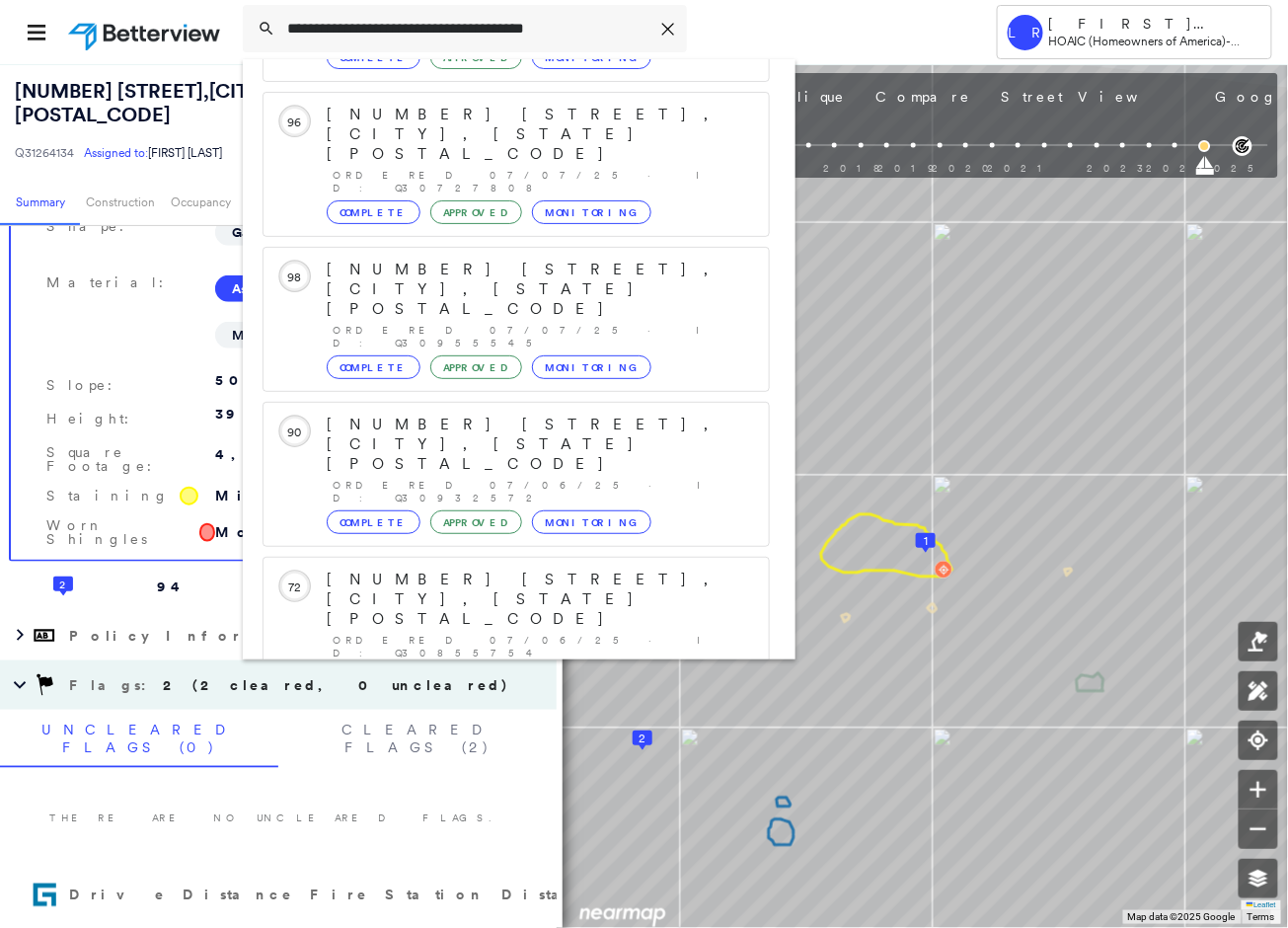 click on "[NUMBER] [STREET], [CITY], [STATE] [POSTAL_CODE] Group Created with Sketch." at bounding box center (516, 888) 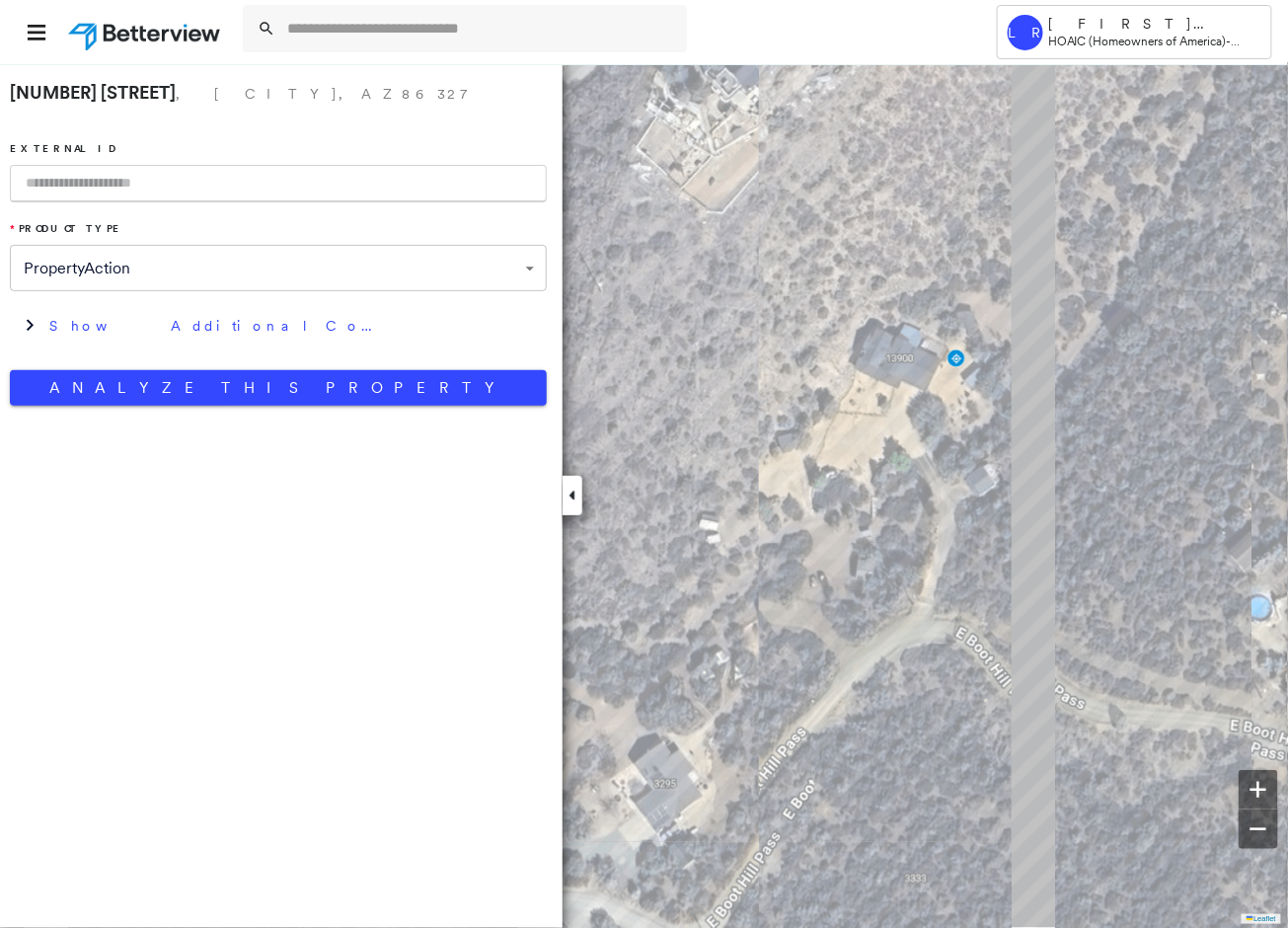 click at bounding box center (278, 184) 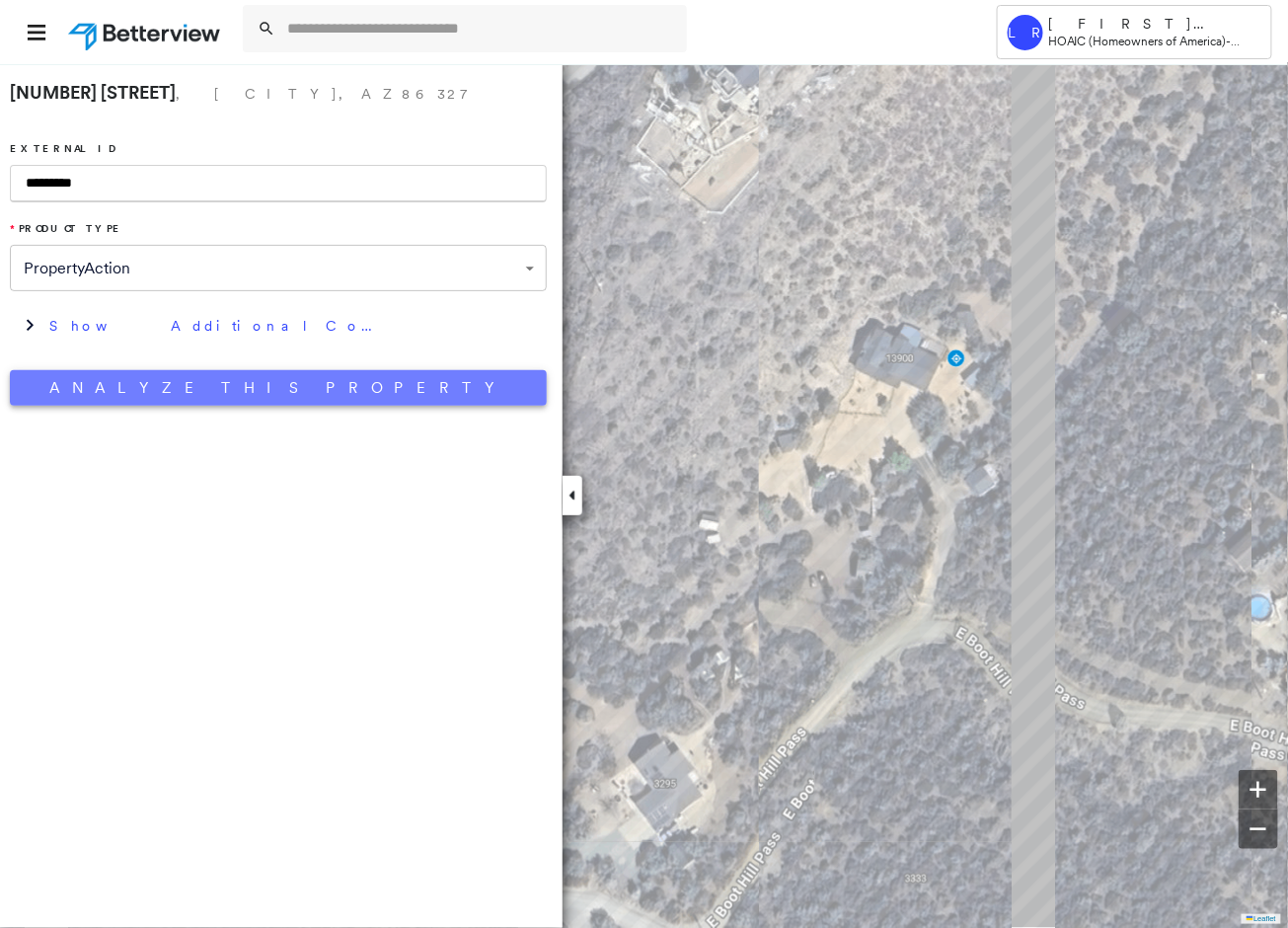 type on "*********" 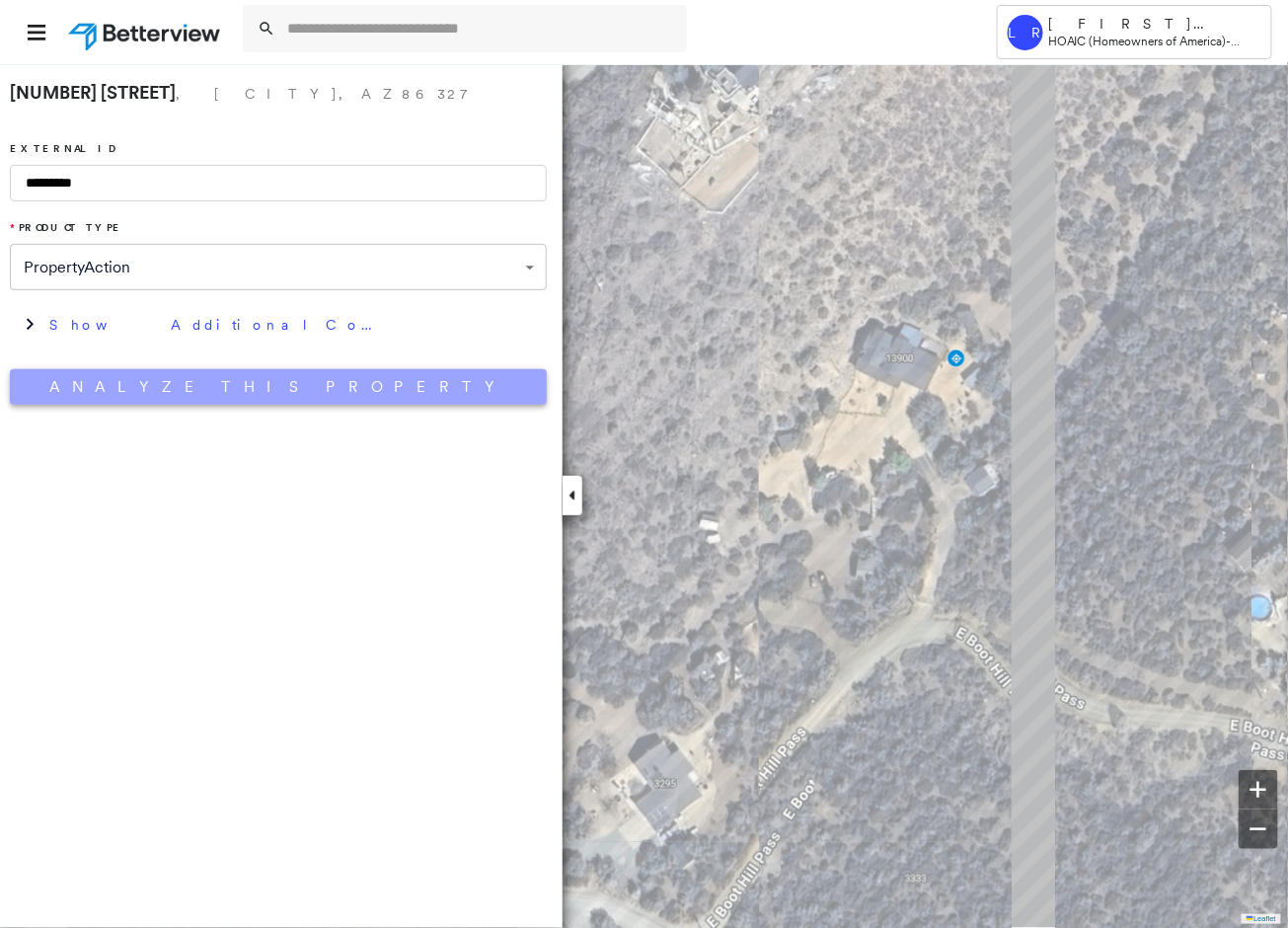 click on "Analyze This Property" at bounding box center (278, 387) 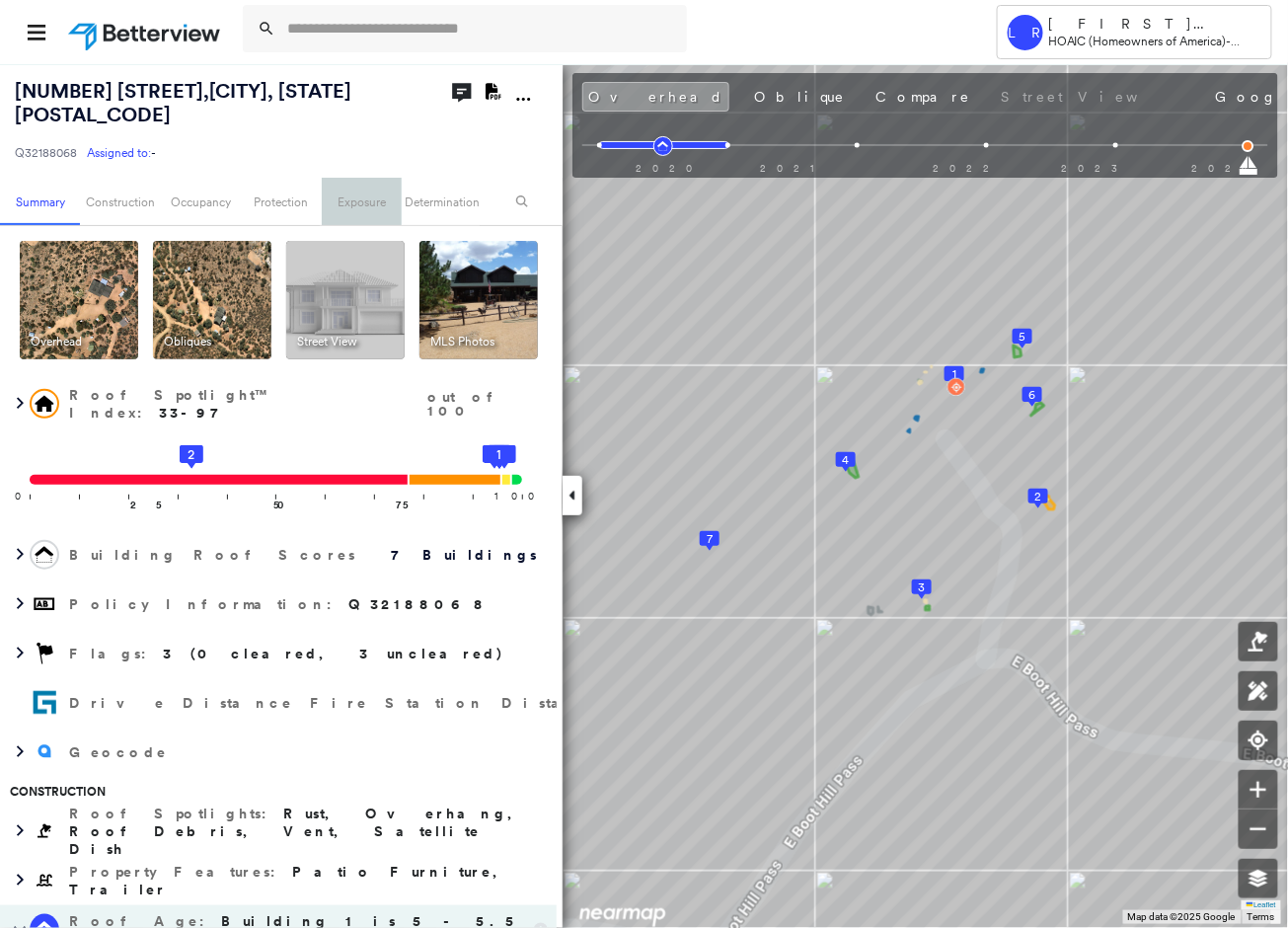 click on "Exposure" at bounding box center [361, 201] 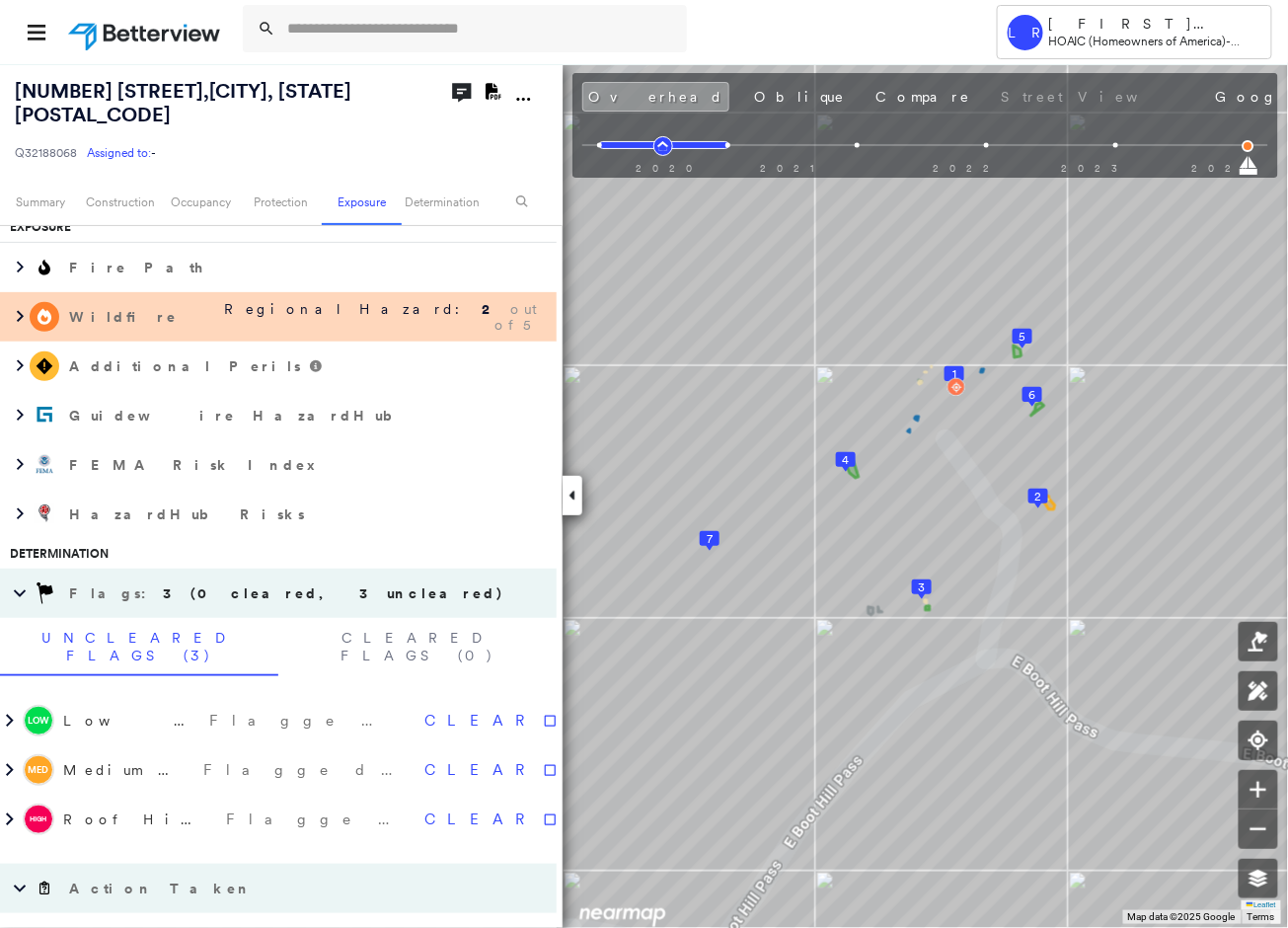 click on "Regional Hazard: 2   out of  5" at bounding box center [367, 317] 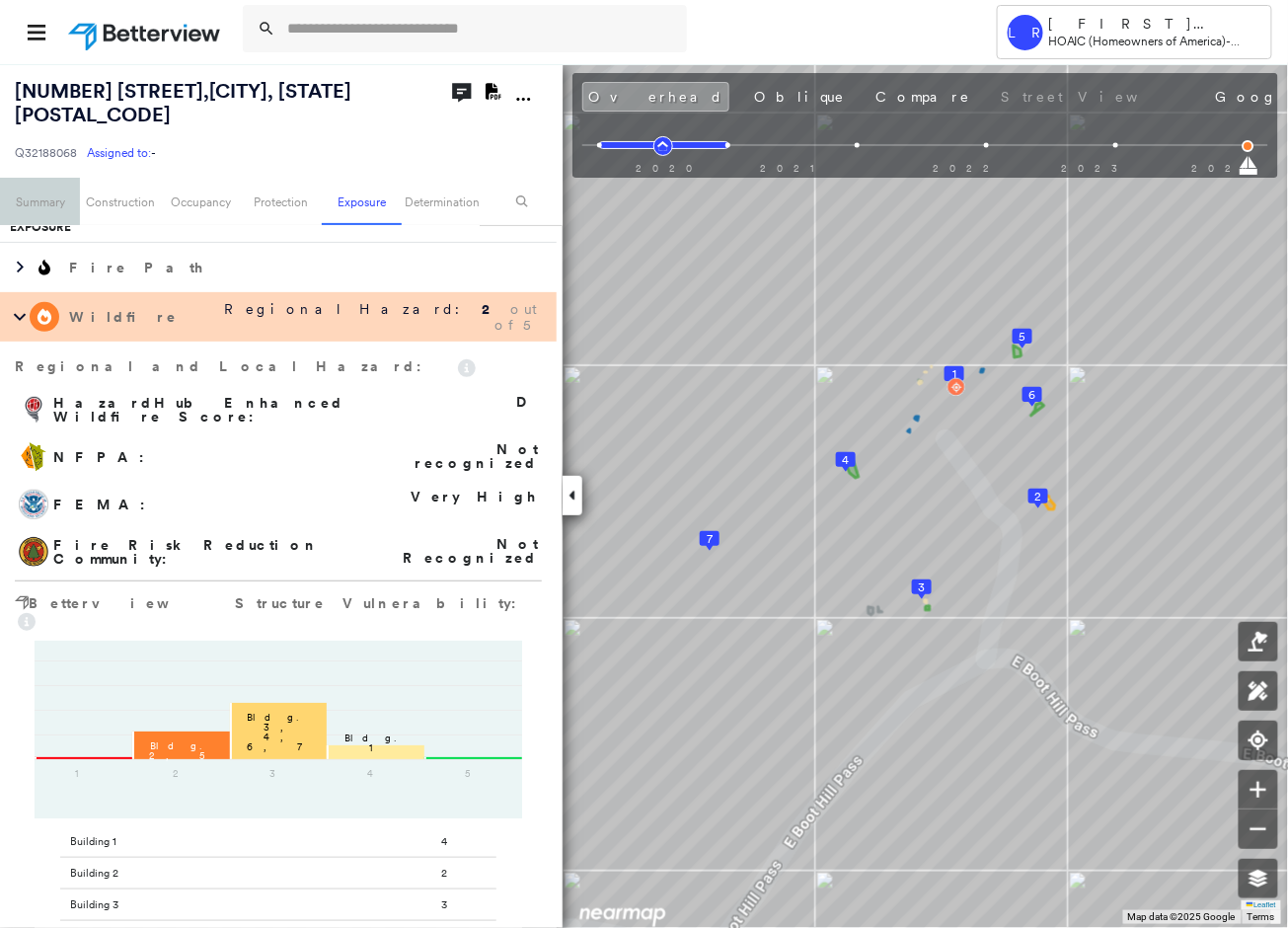 click on "Summary" at bounding box center (39, 201) 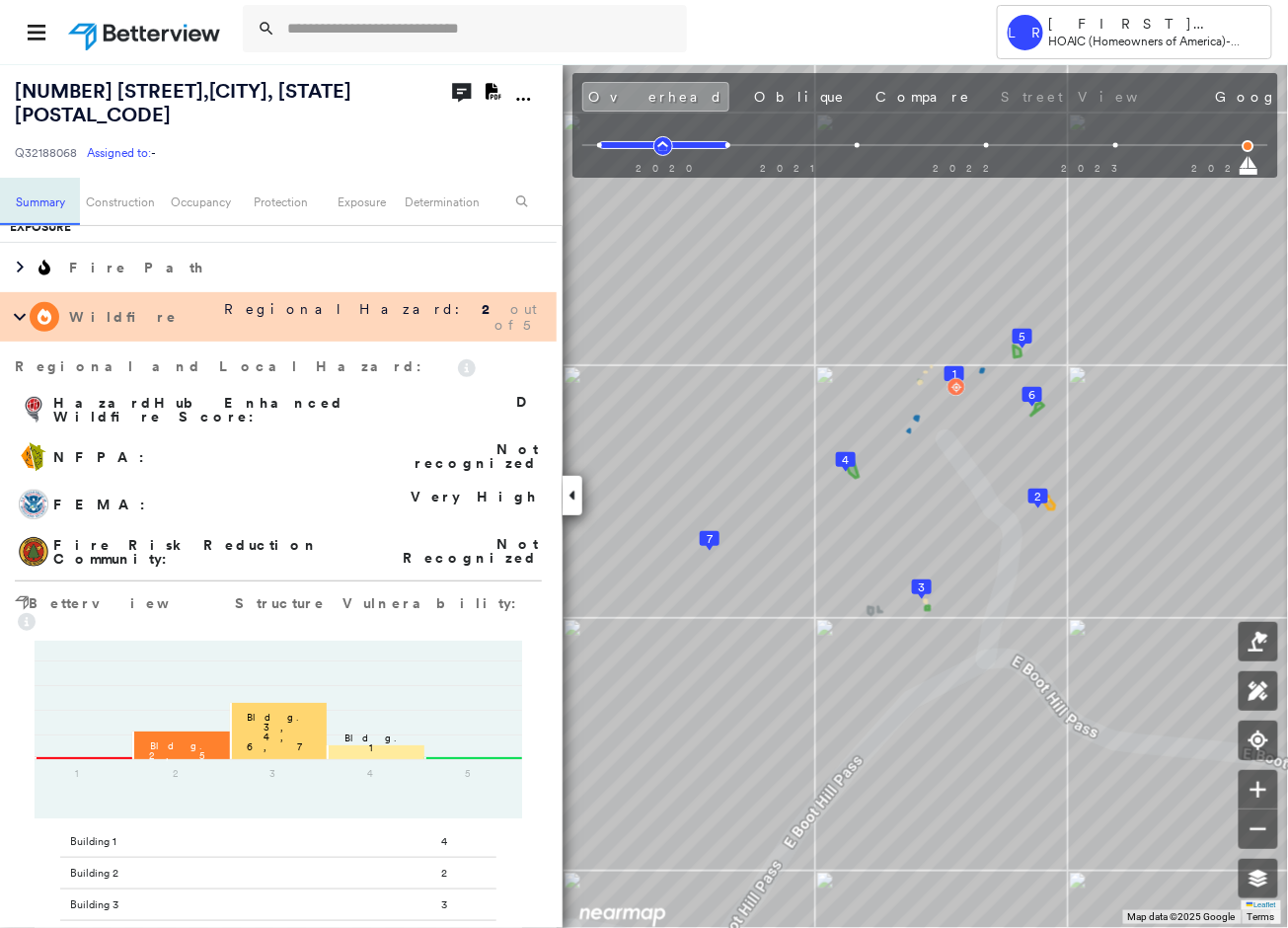 scroll, scrollTop: 35, scrollLeft: 0, axis: vertical 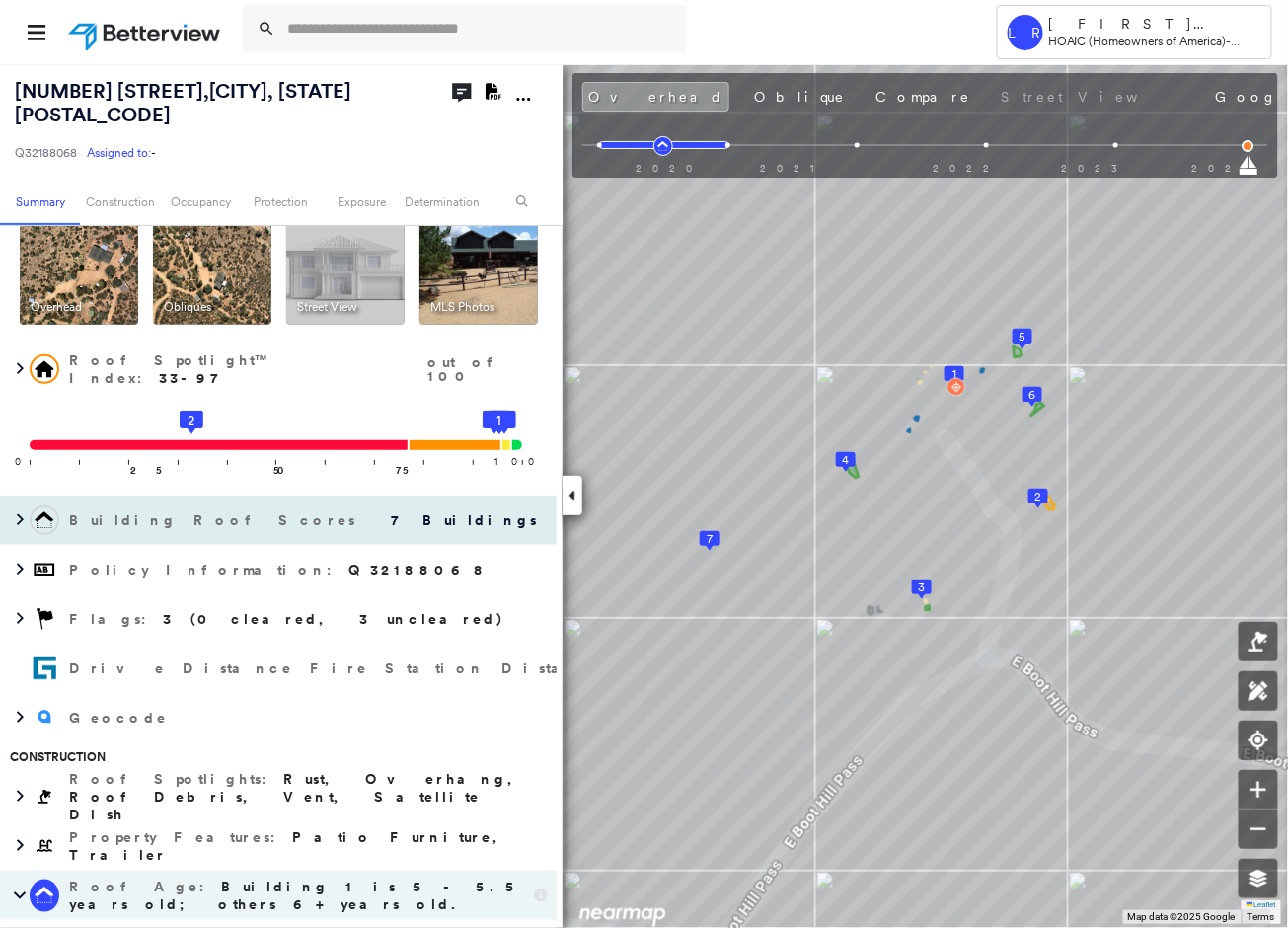 click on "7 Buildings" at bounding box center [458, 520] 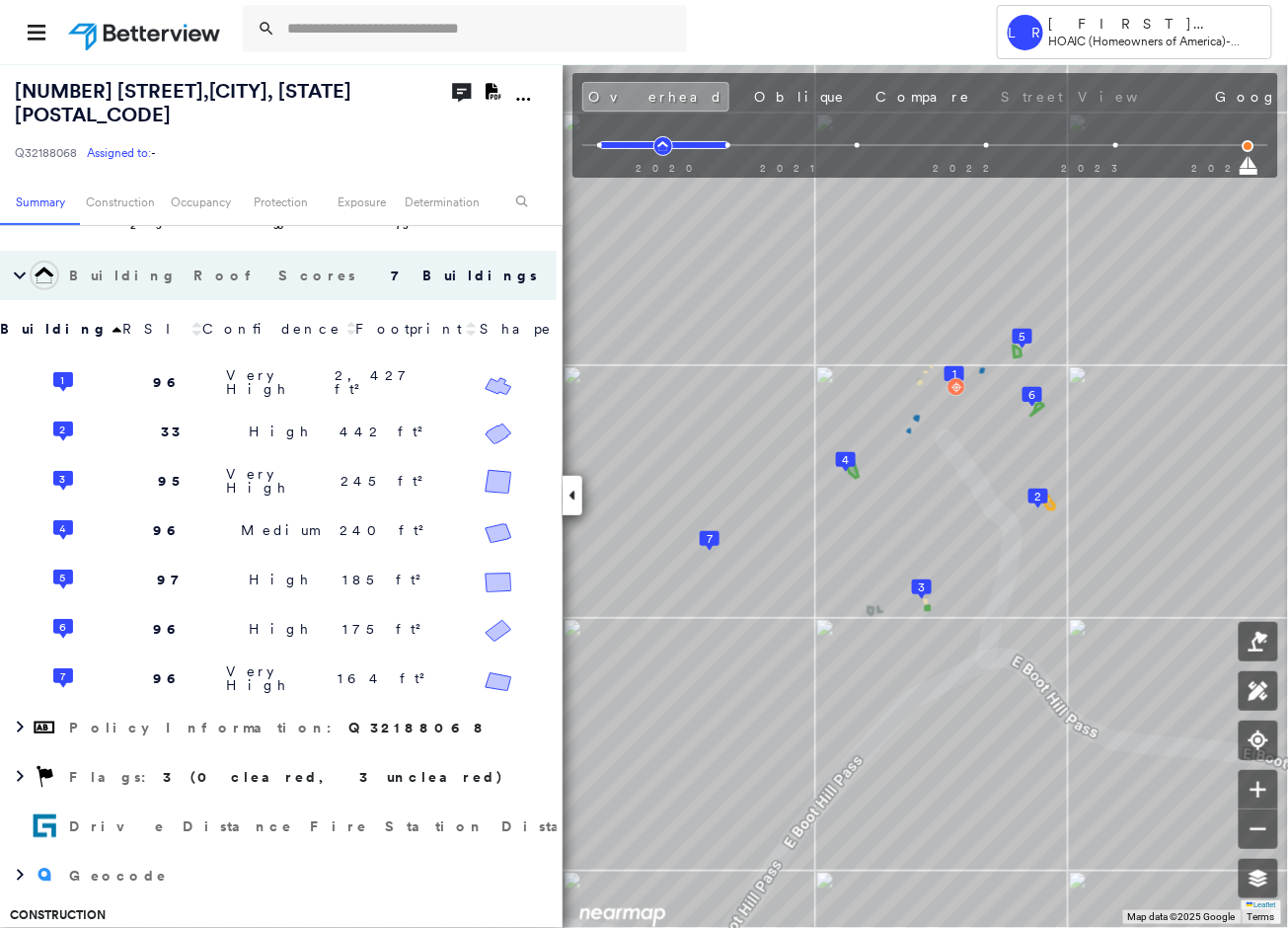 scroll, scrollTop: 294, scrollLeft: 0, axis: vertical 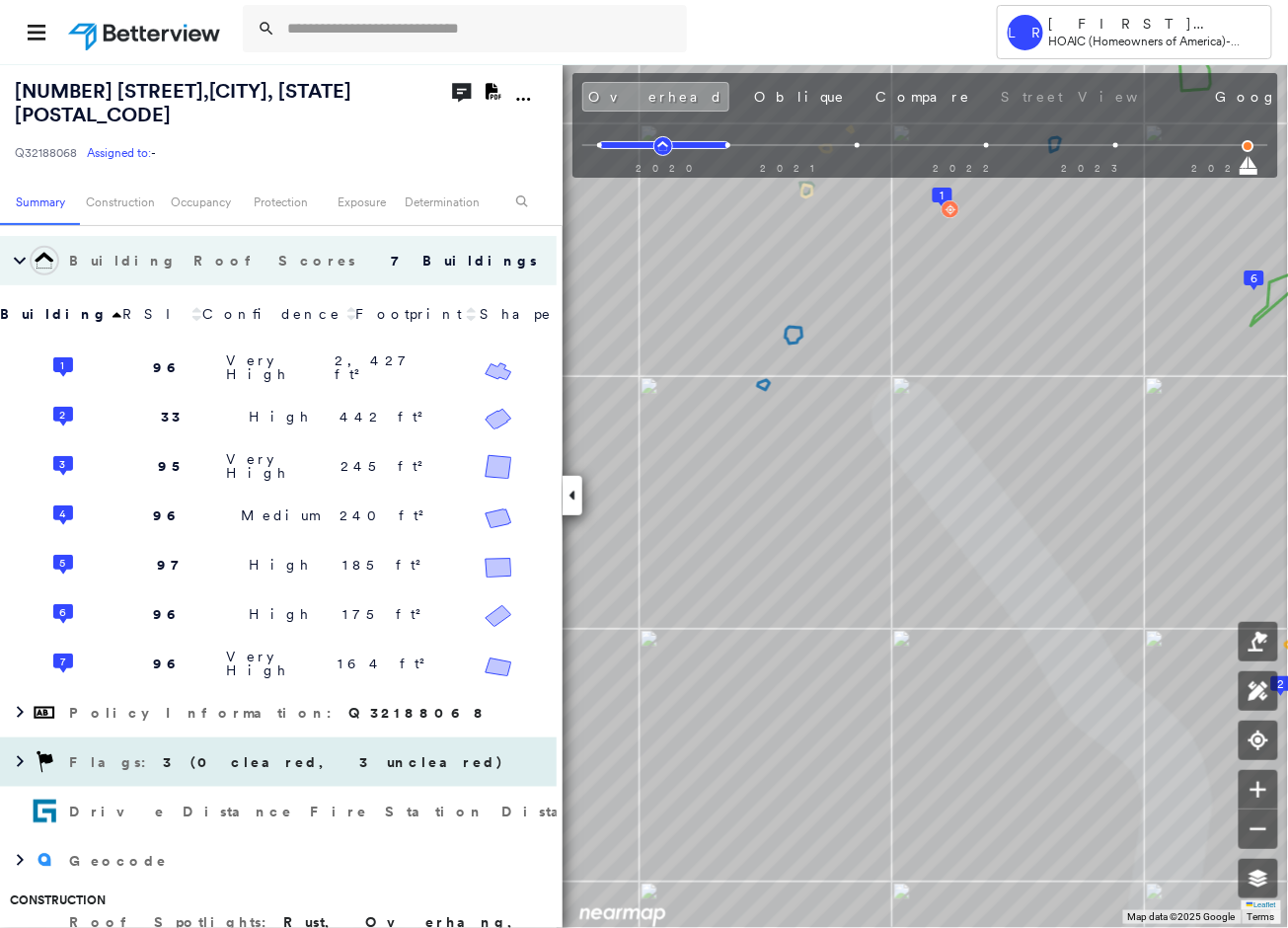 click on "Flags :  3 (0 cleared, 3 uncleared)" at bounding box center (278, 762) 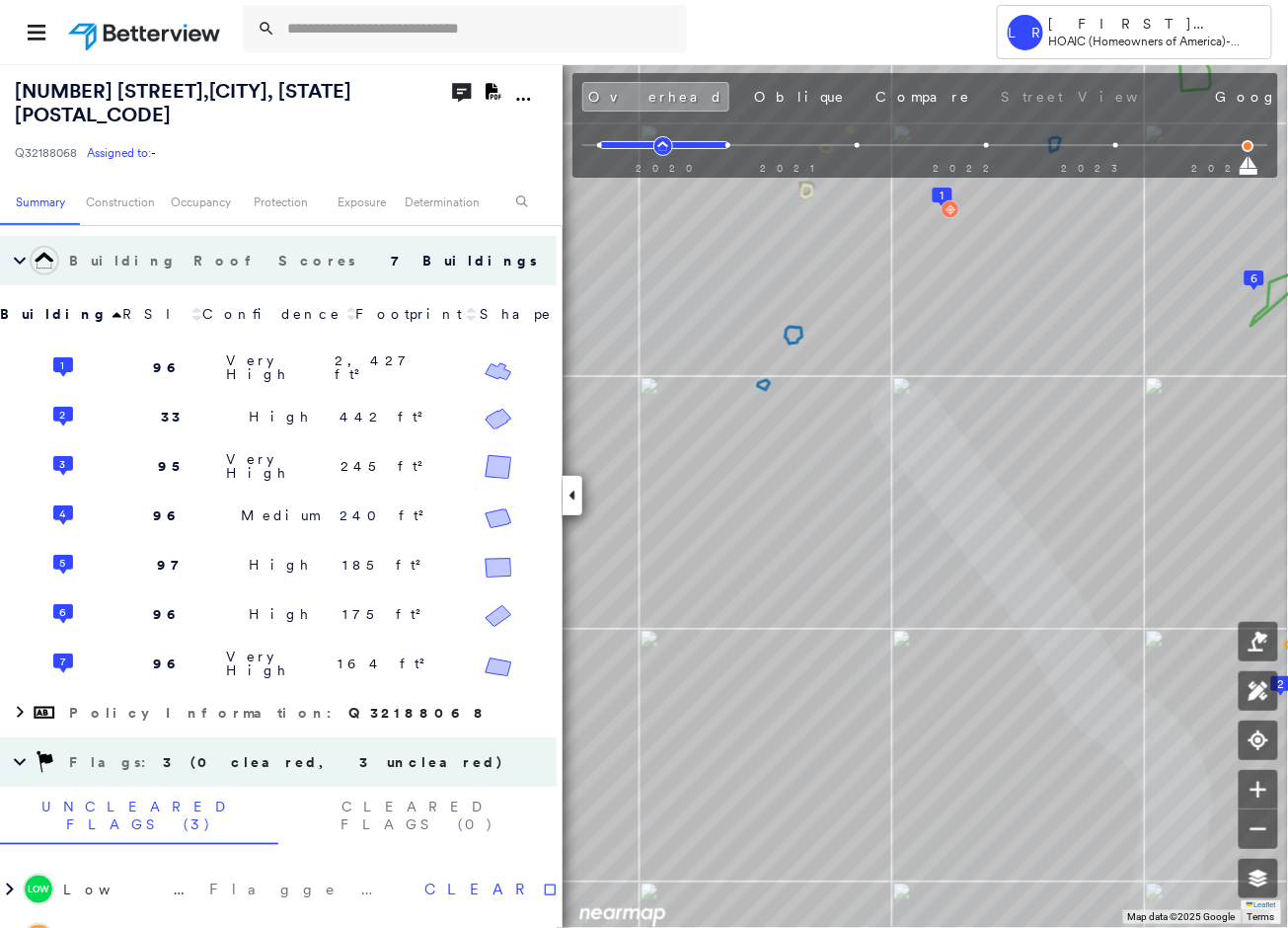 scroll, scrollTop: 530, scrollLeft: 0, axis: vertical 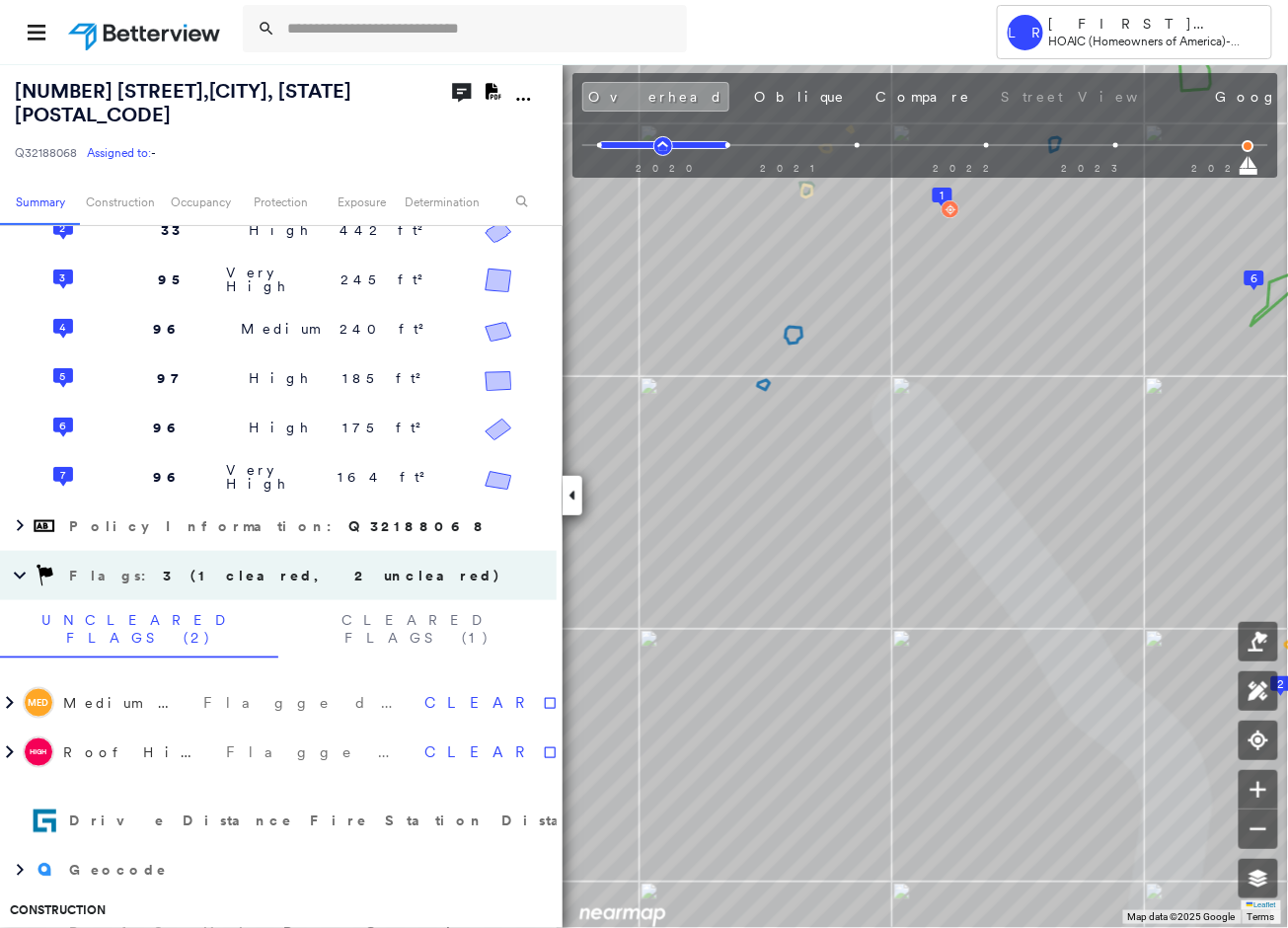 click on "Cleared Flags  (1)" at bounding box center (417, 629) 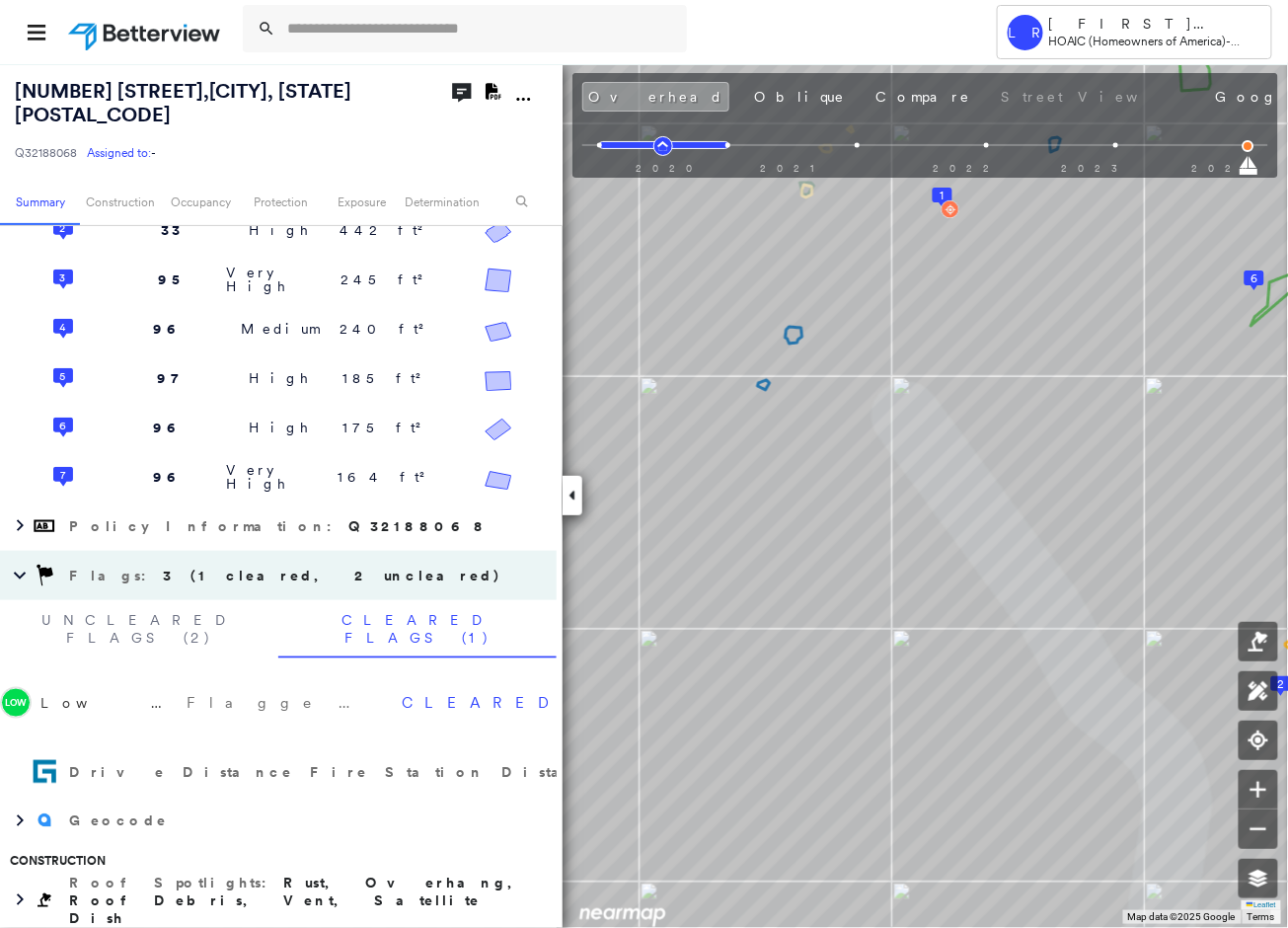 scroll, scrollTop: 431, scrollLeft: 0, axis: vertical 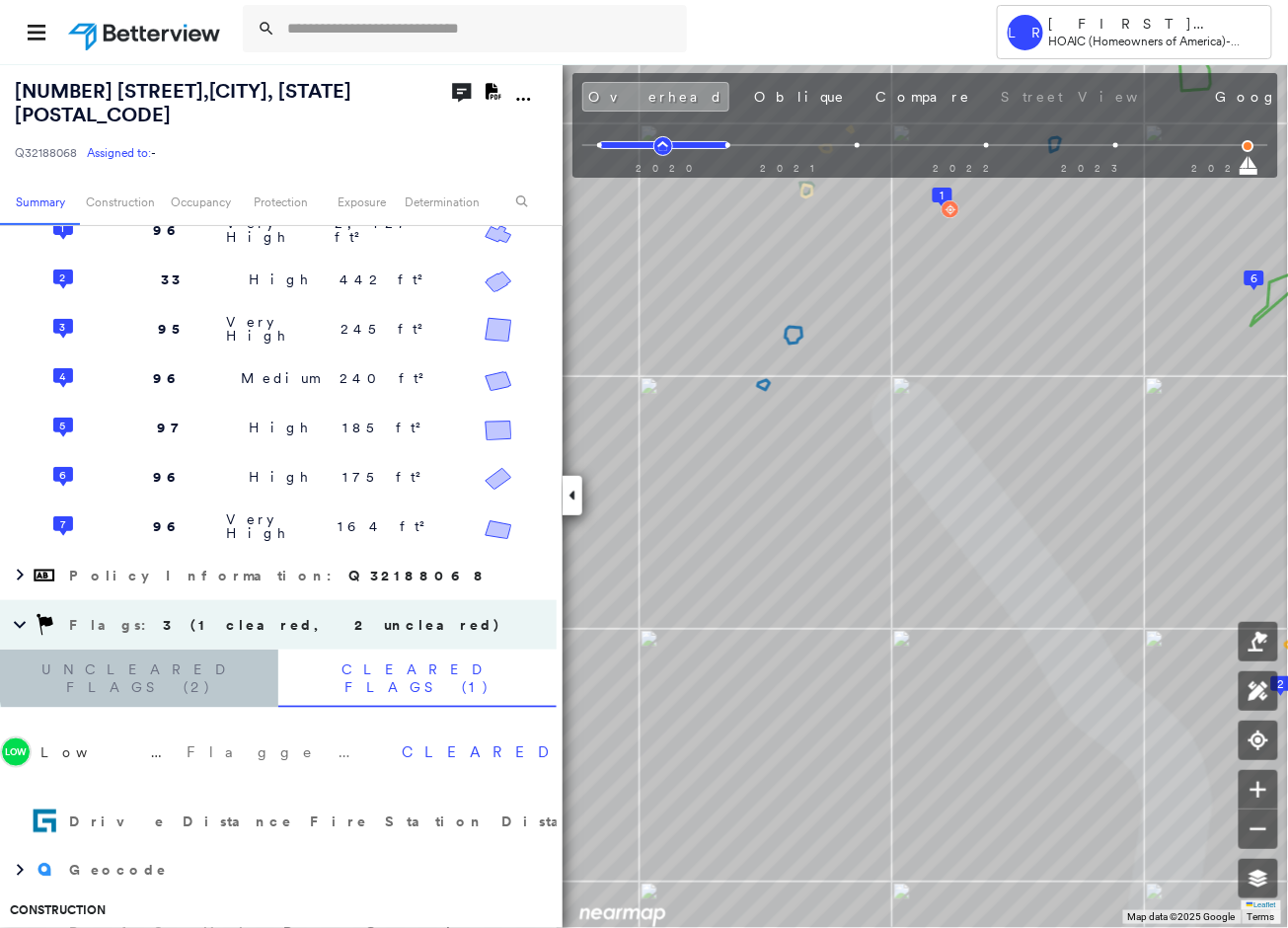 click on "Uncleared Flags (2)" at bounding box center [139, 678] 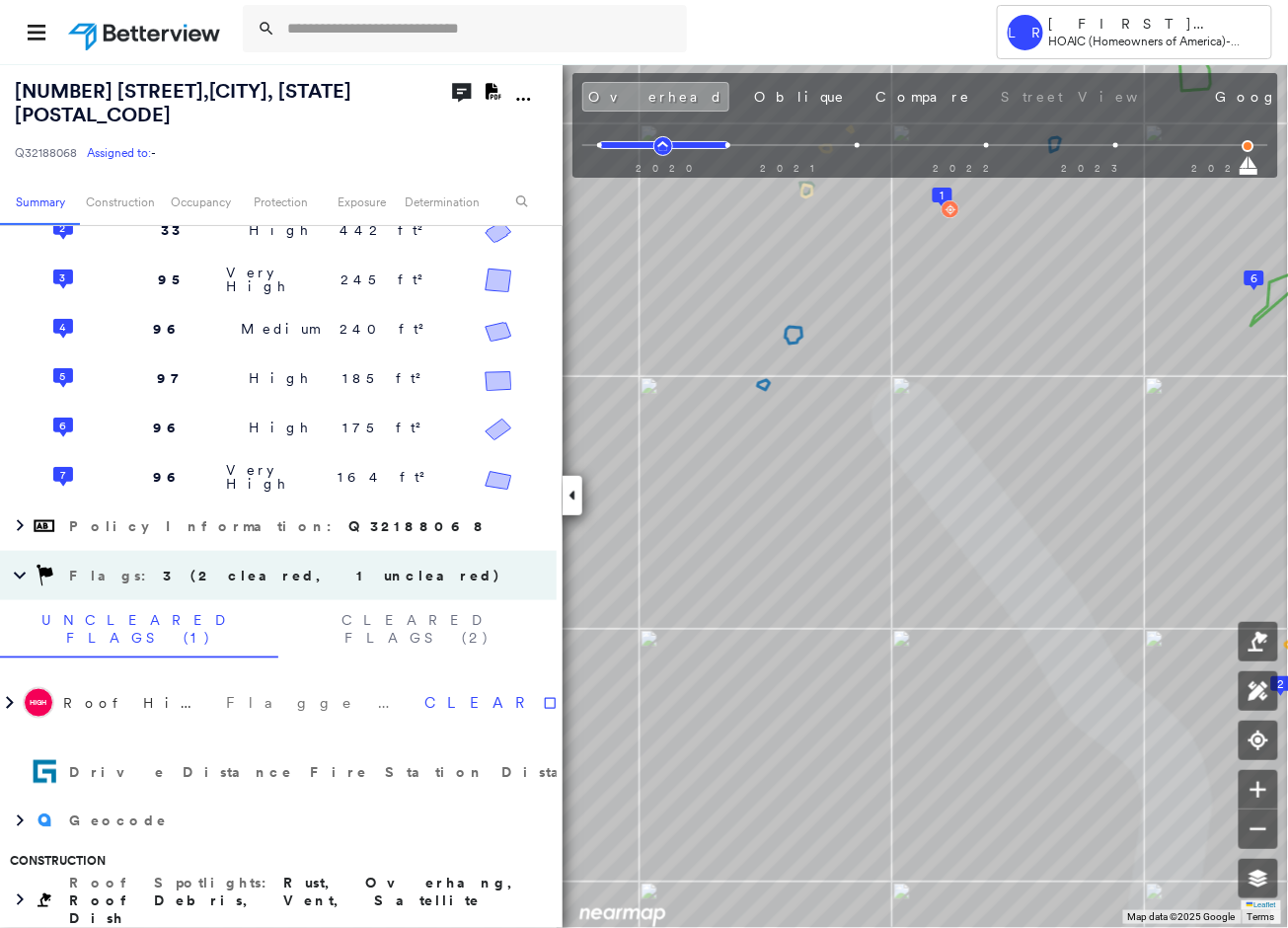 scroll, scrollTop: 431, scrollLeft: 0, axis: vertical 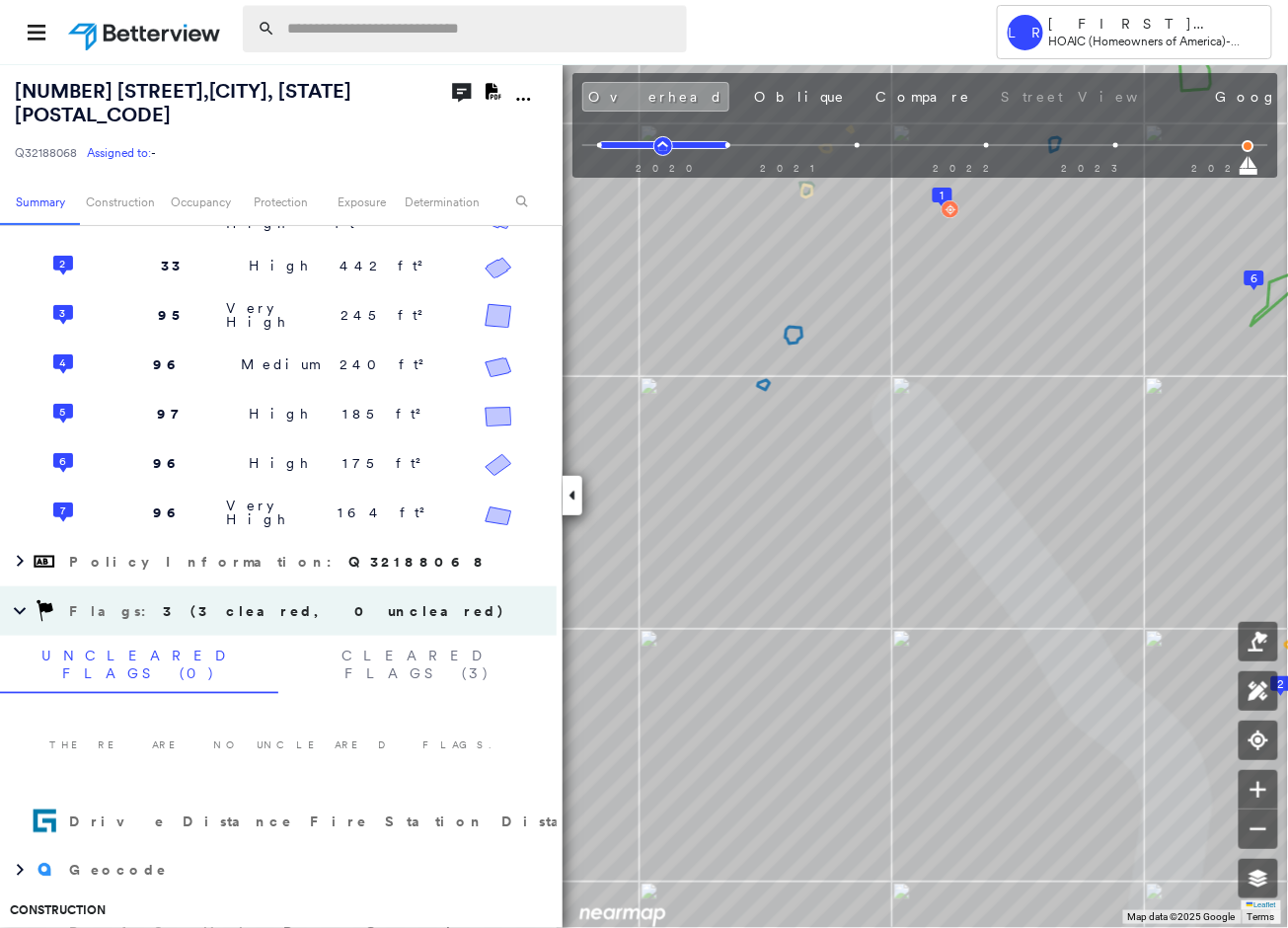 click at bounding box center [481, 29] 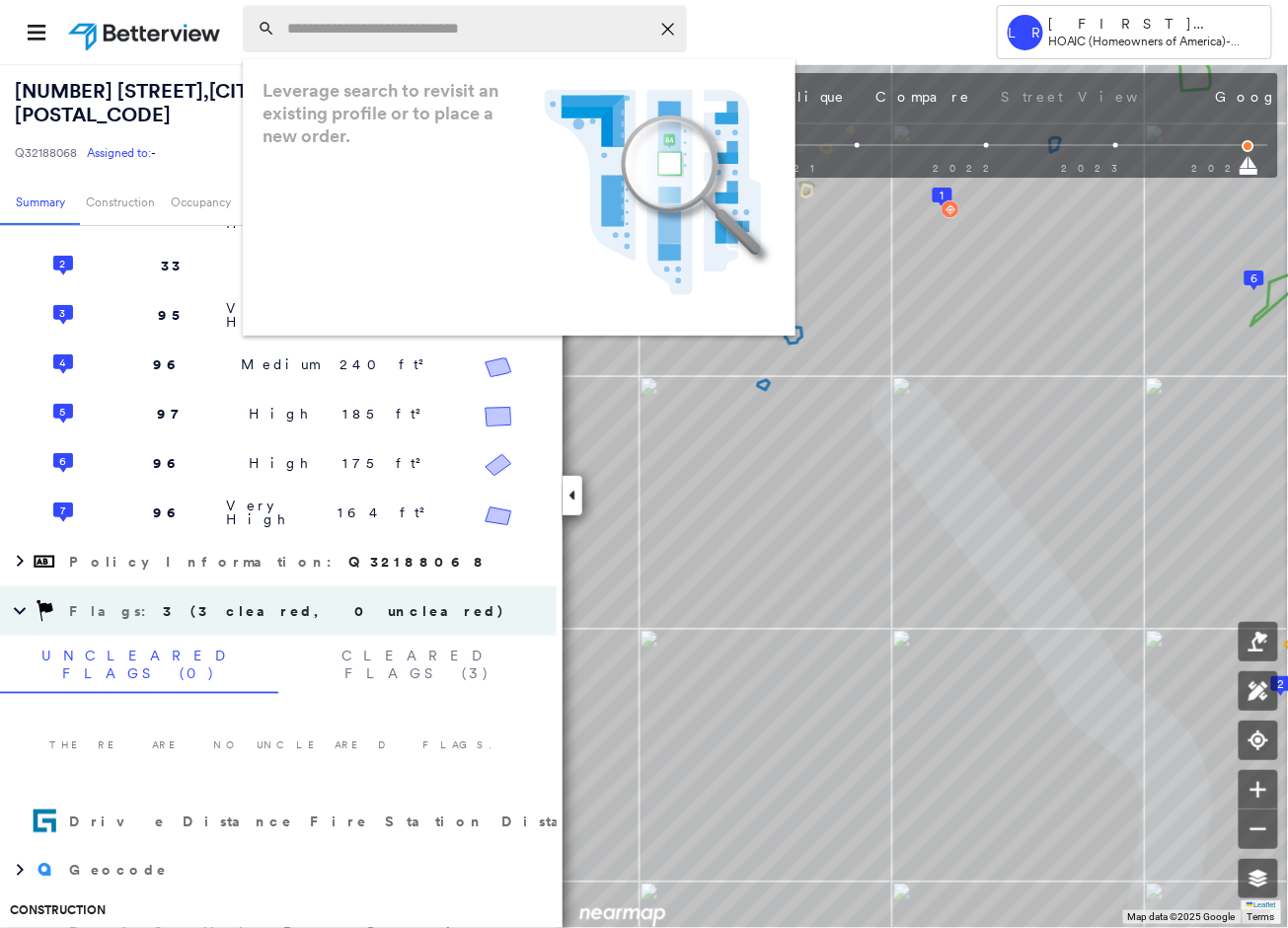 paste on "**********" 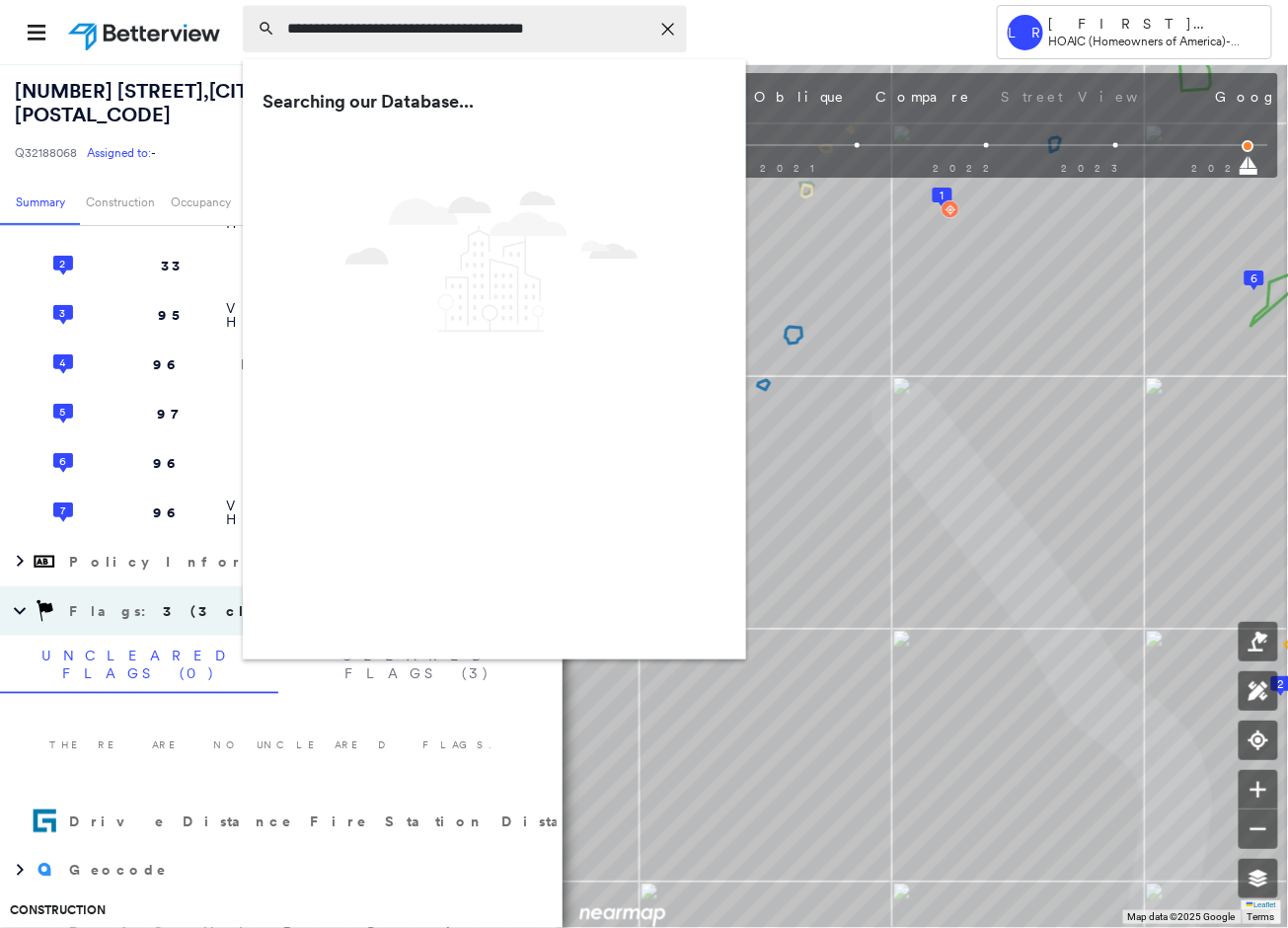 type on "**********" 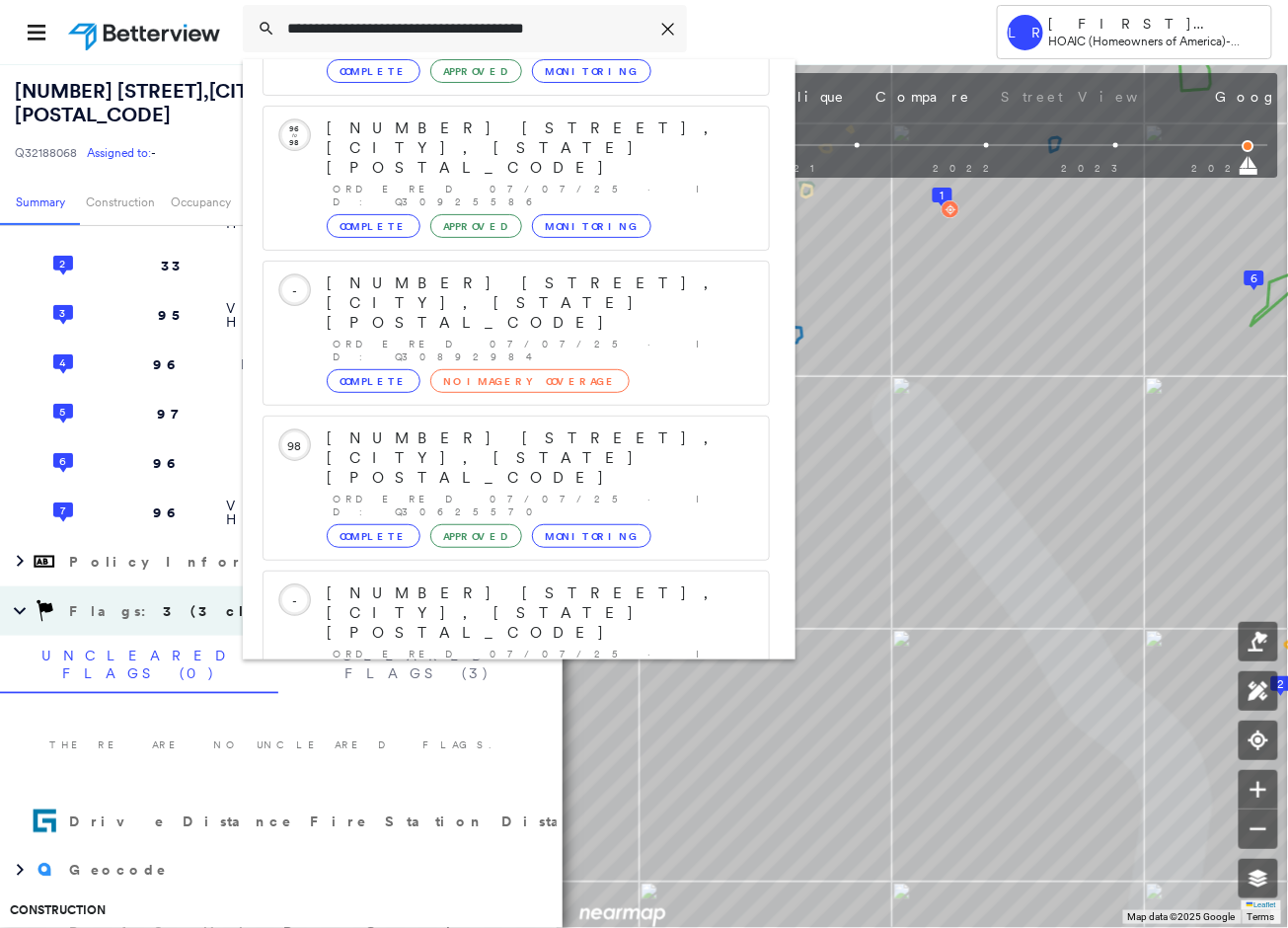 scroll, scrollTop: 209, scrollLeft: 0, axis: vertical 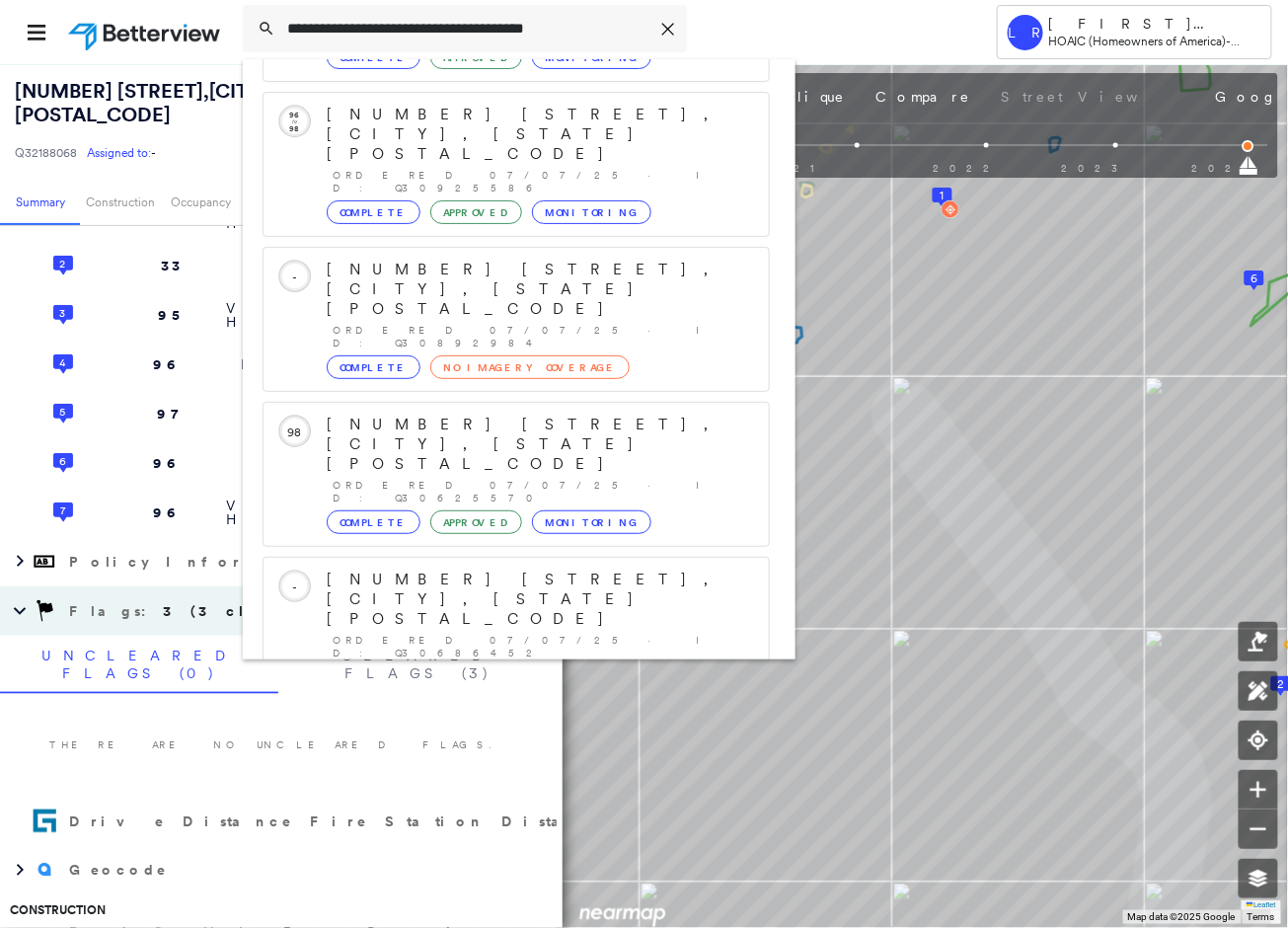 click on "[NUMBER] [STREET], [CITY], [STATE] [POSTAL_CODE]" at bounding box center [494, 888] 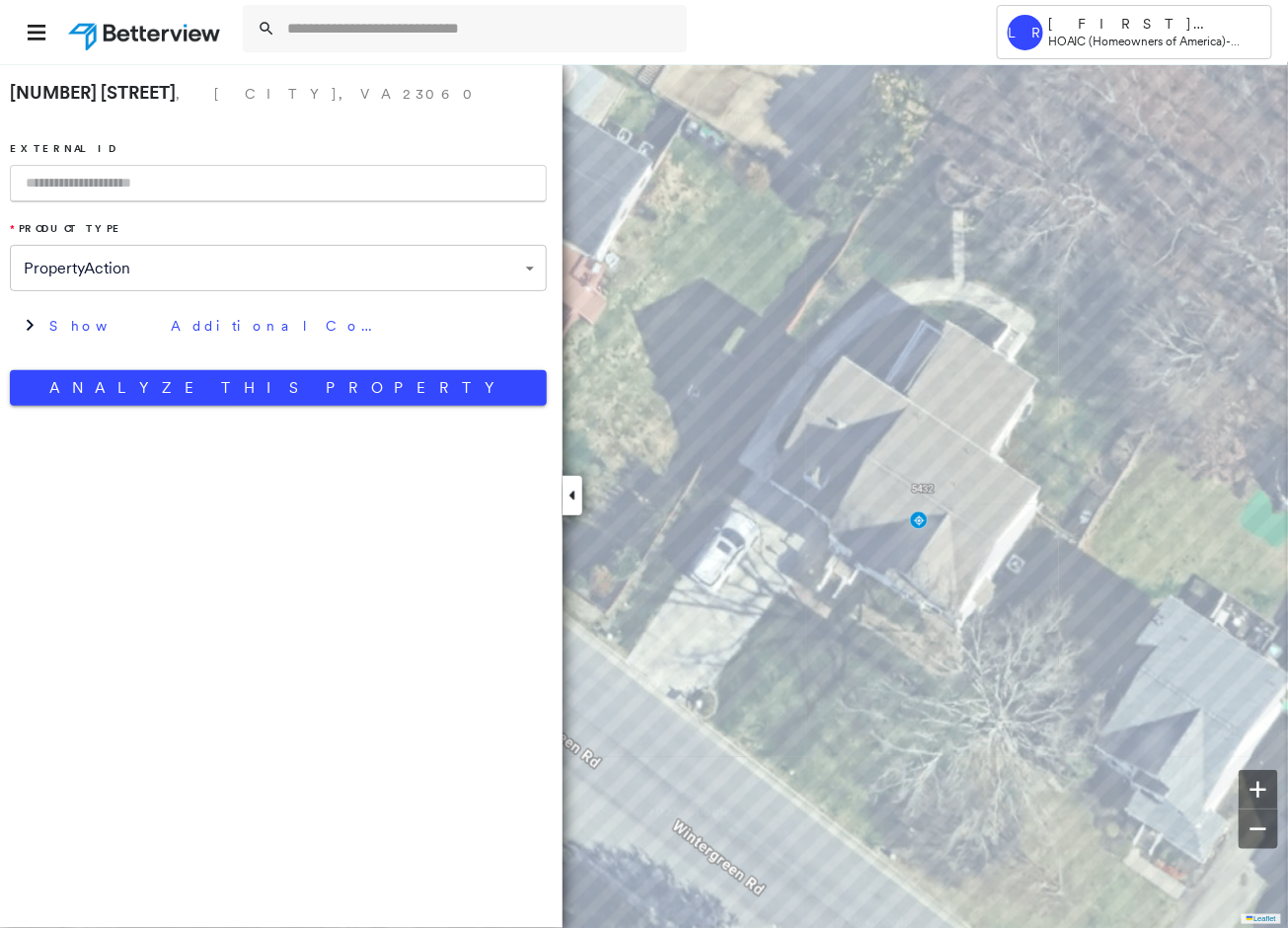click at bounding box center [278, 184] 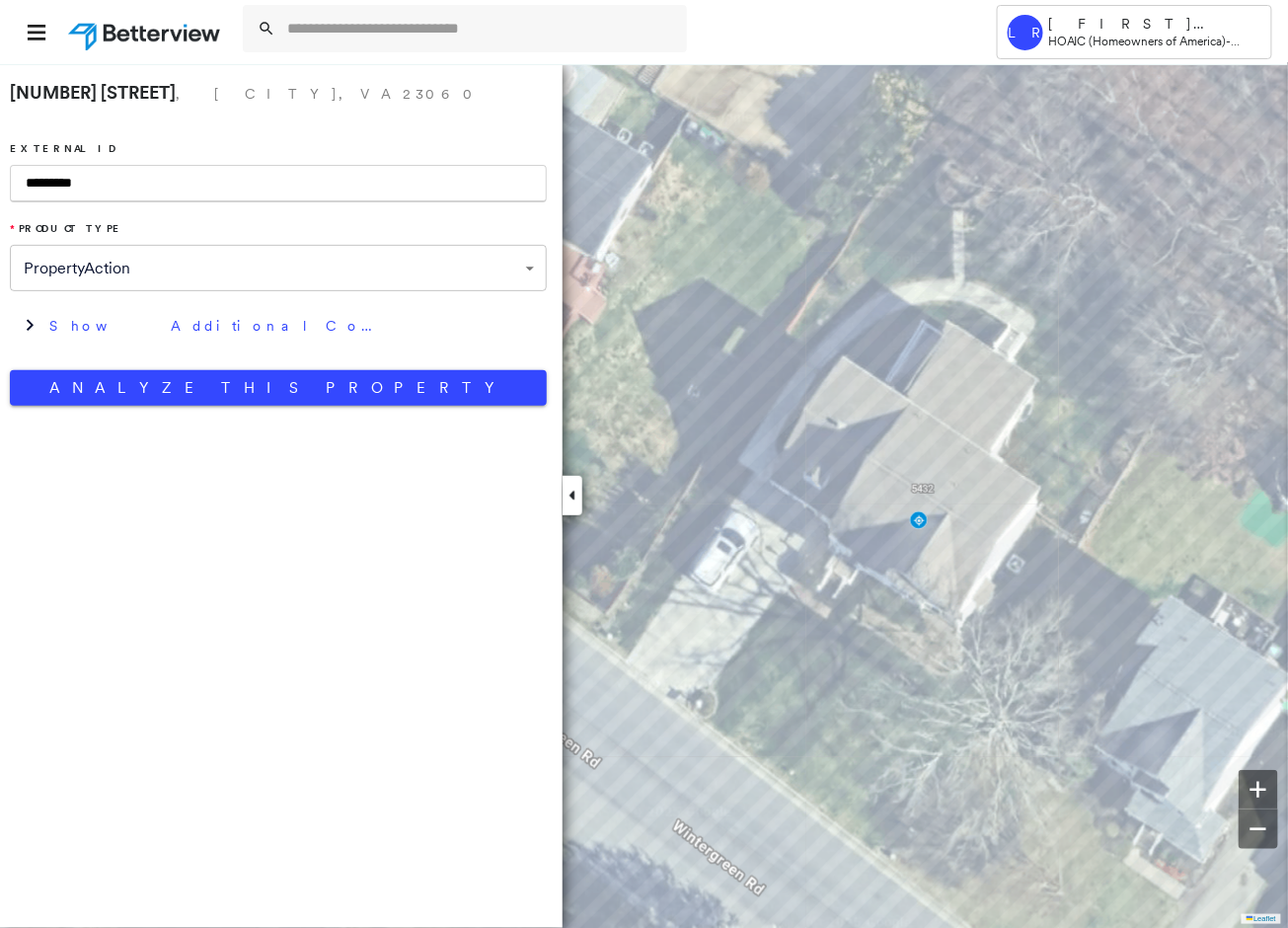 type on "*********" 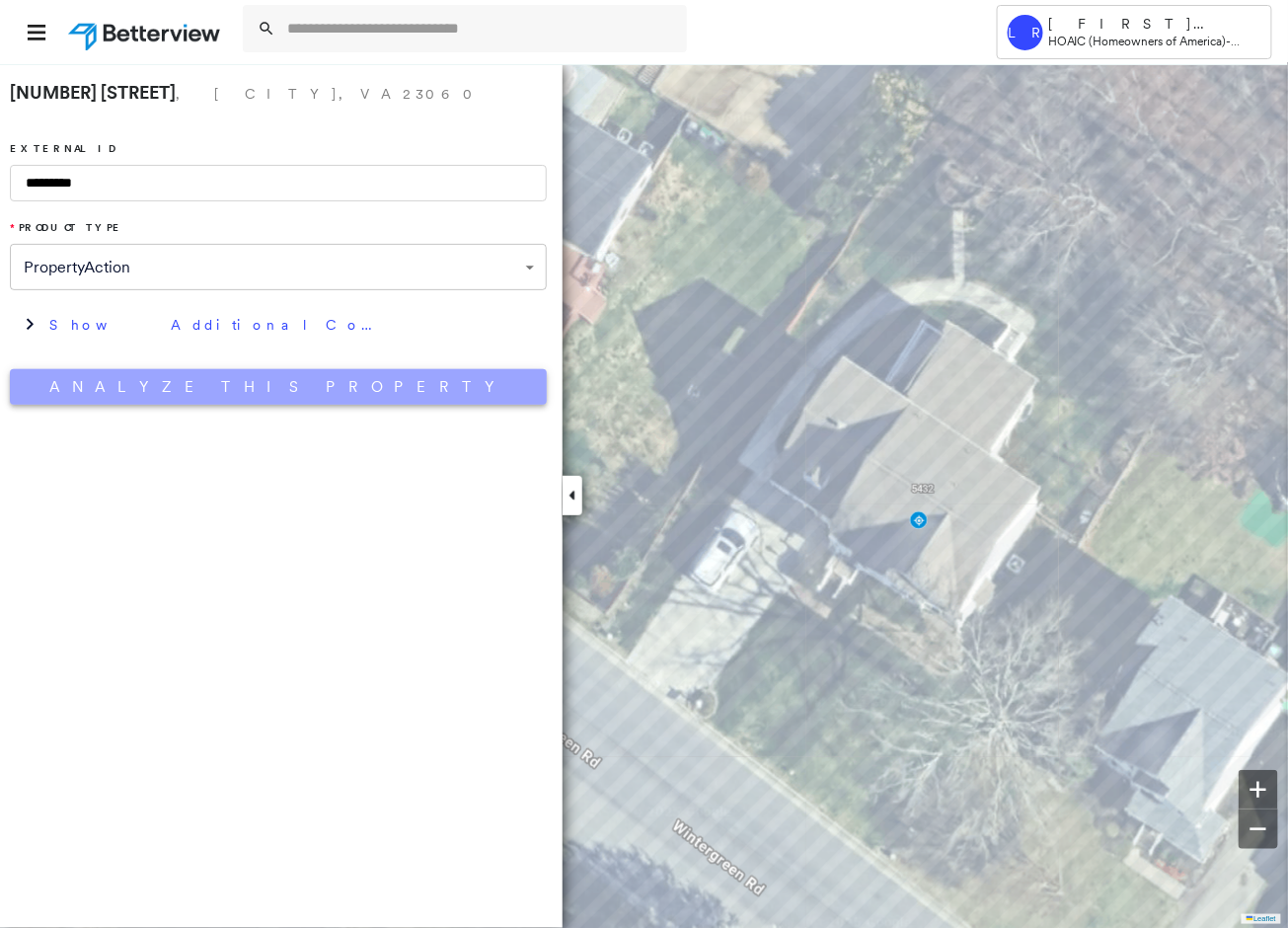 click on "Analyze This Property" at bounding box center (278, 387) 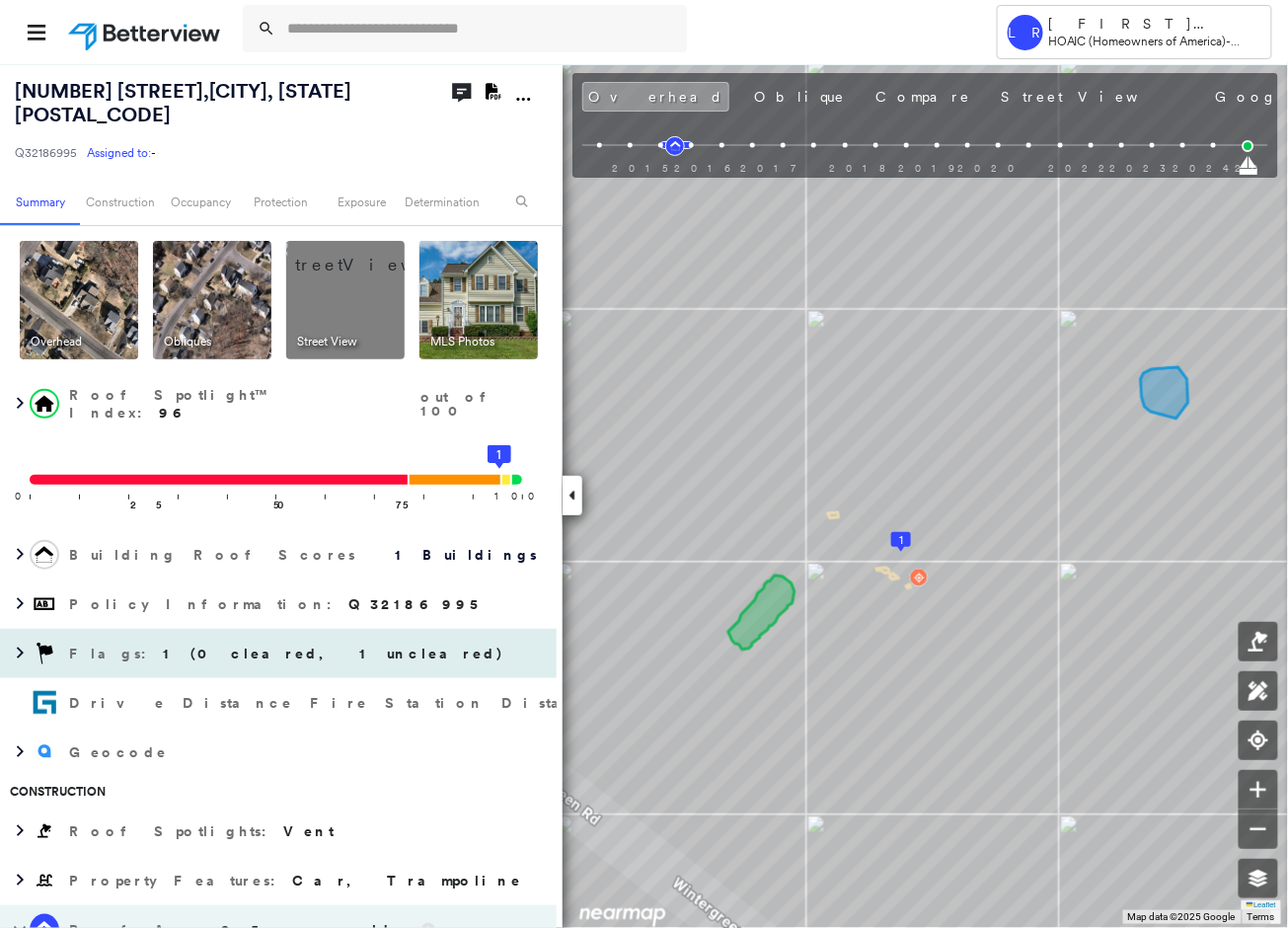 click on "1 (0 cleared, 1 uncleared)" at bounding box center (334, 654) 